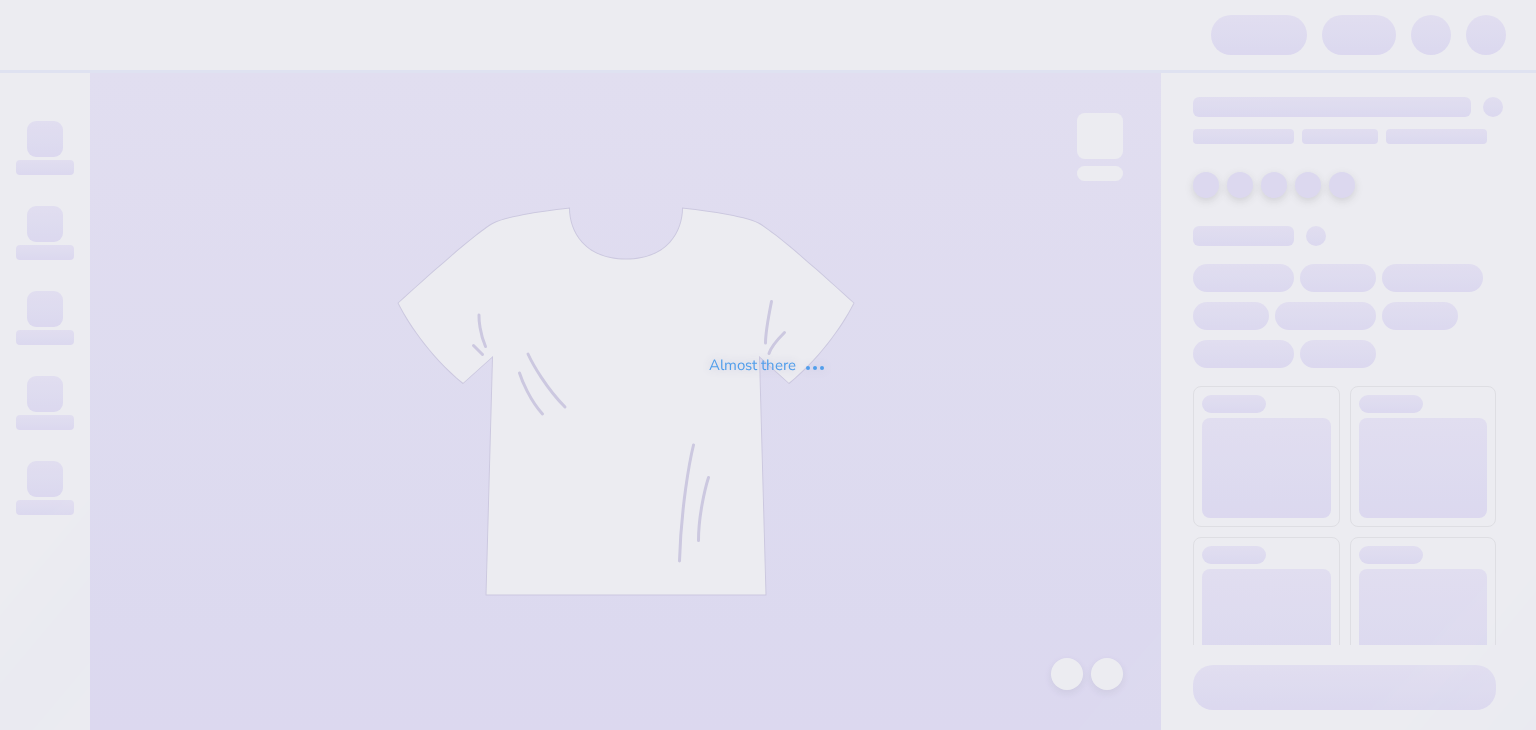 scroll, scrollTop: 0, scrollLeft: 0, axis: both 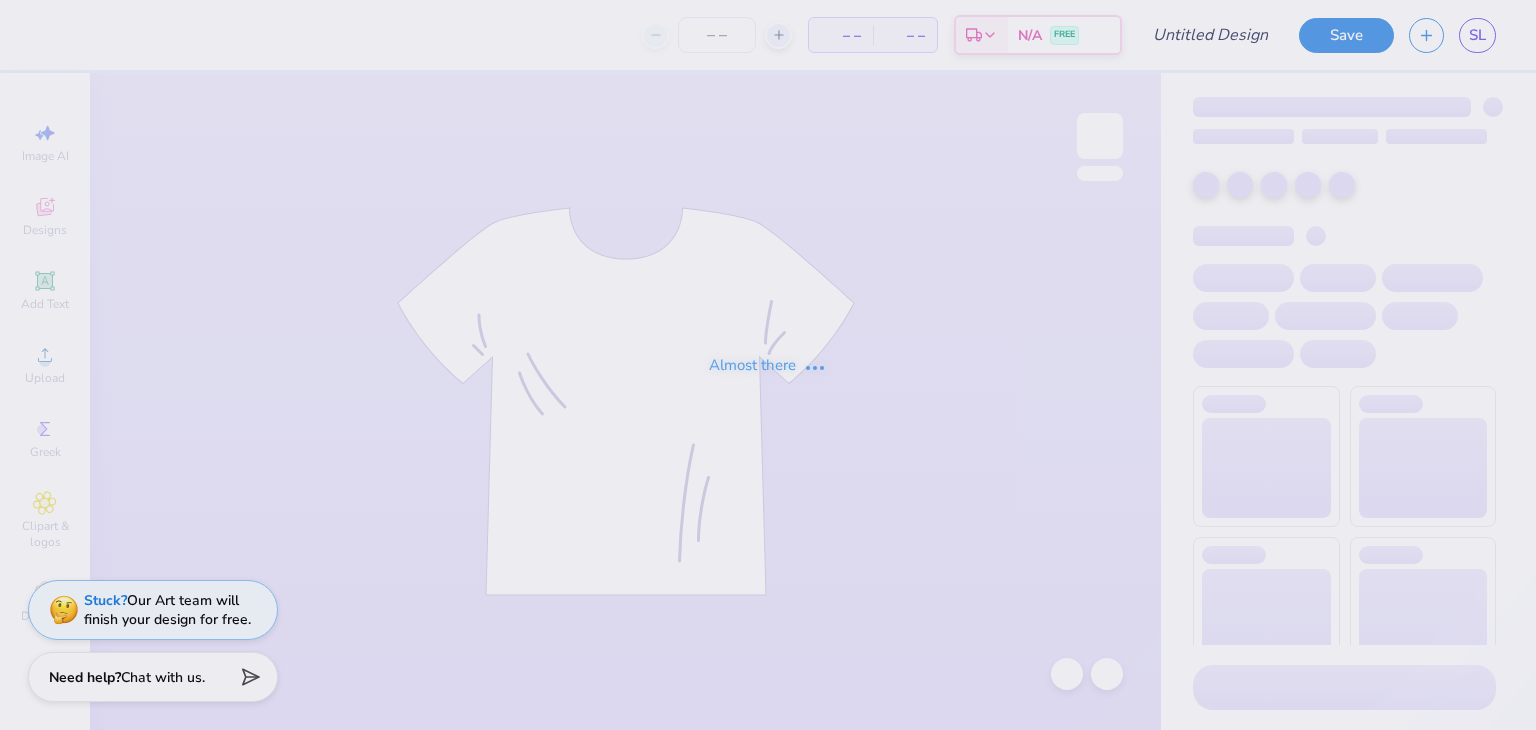 type on "Recruitment Idea" 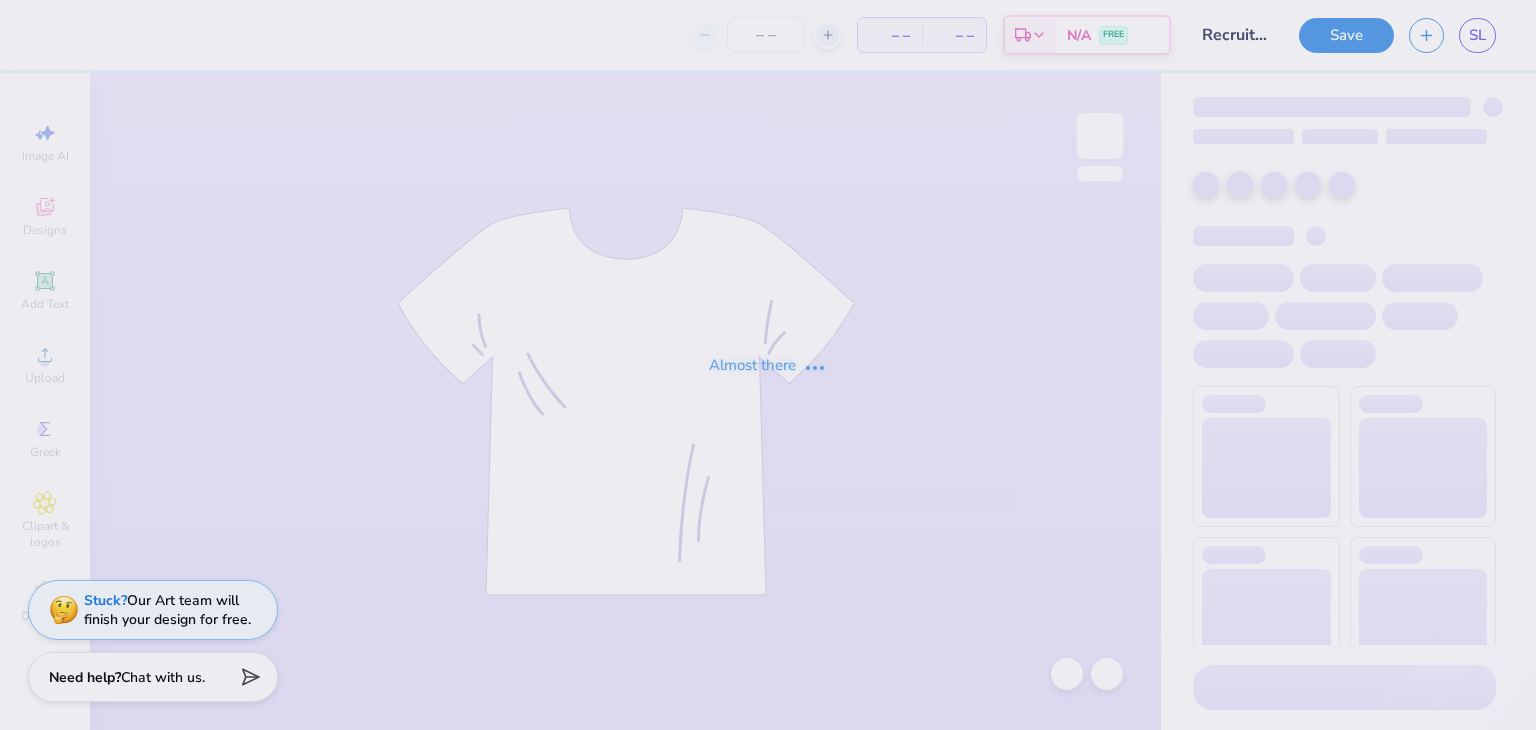 type on "24" 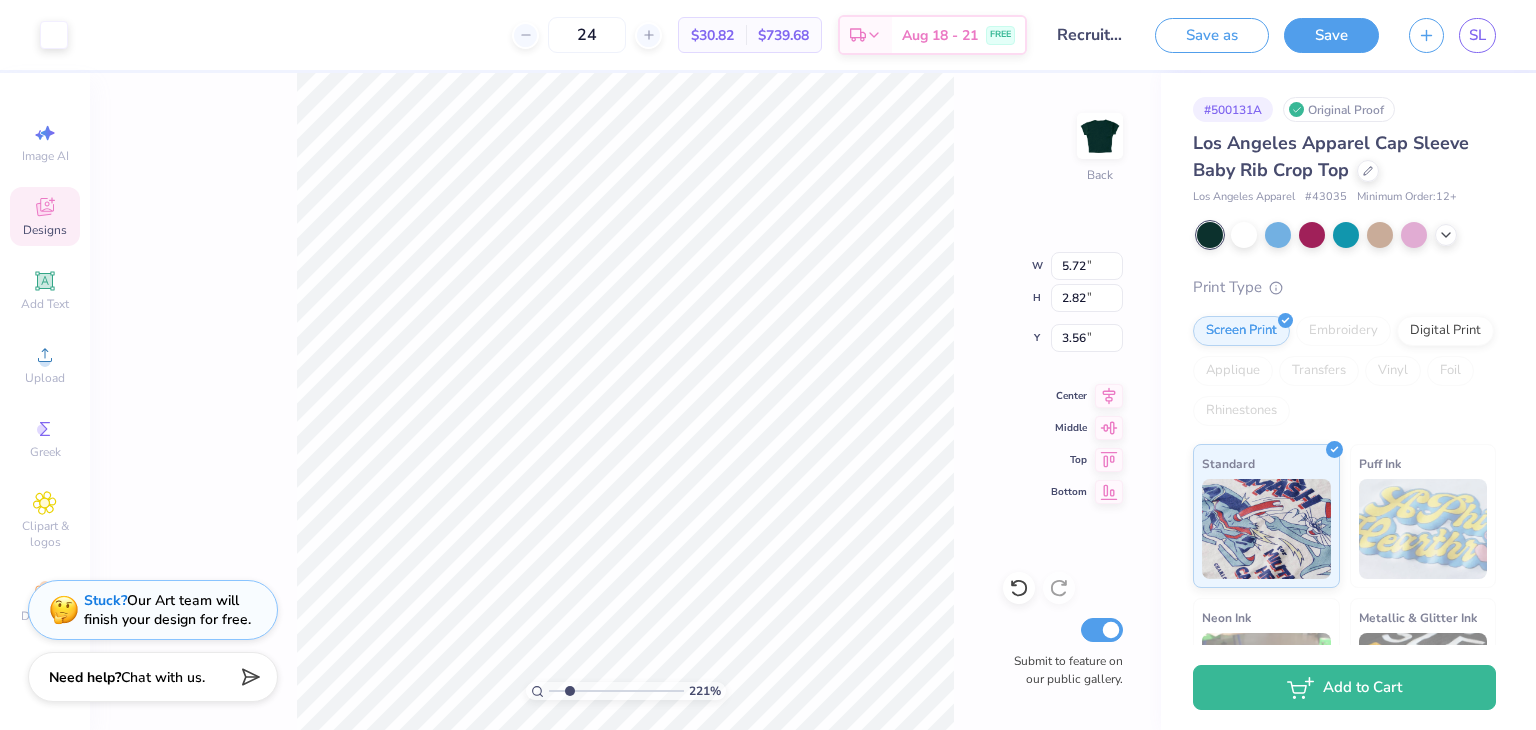 type on "2.20988302527645" 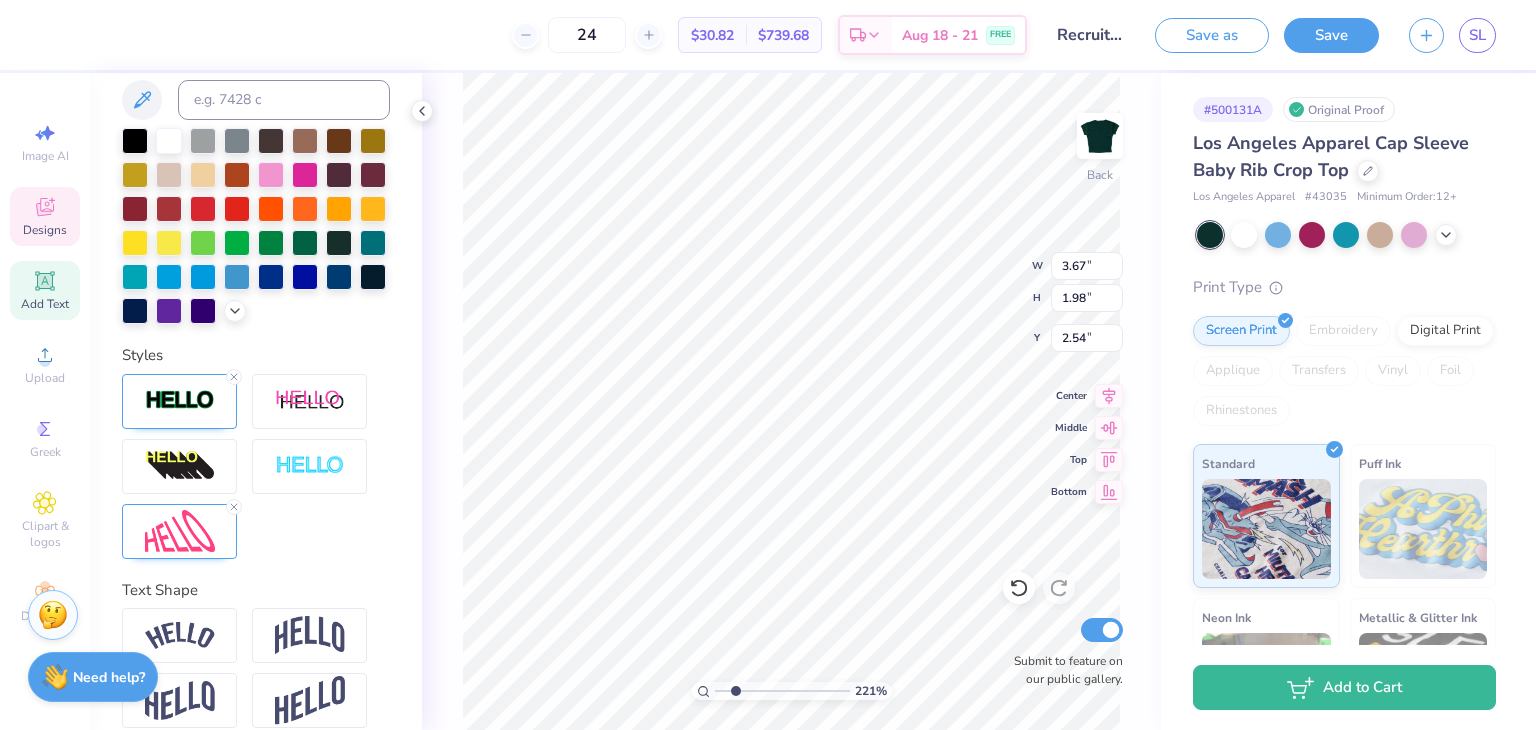 scroll, scrollTop: 489, scrollLeft: 0, axis: vertical 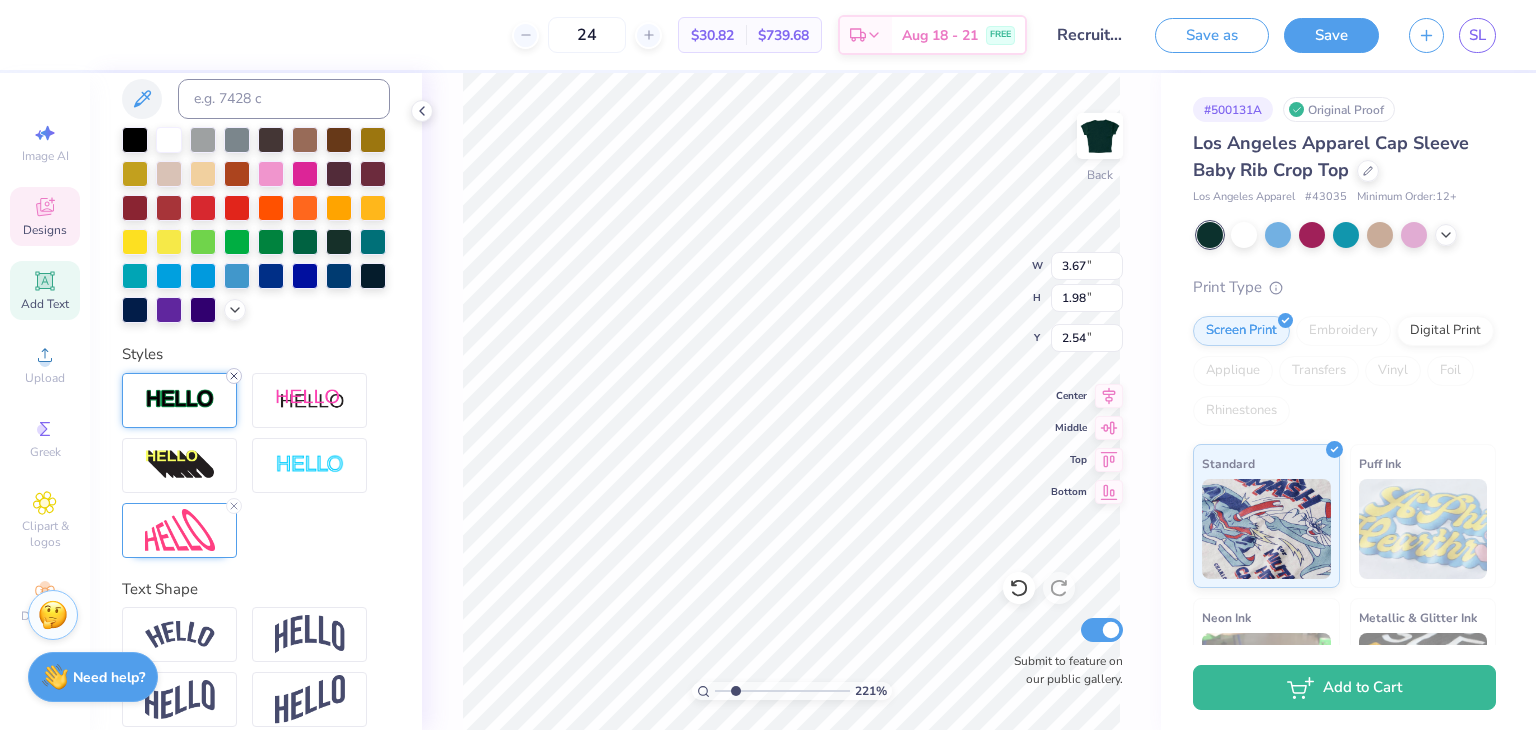 click 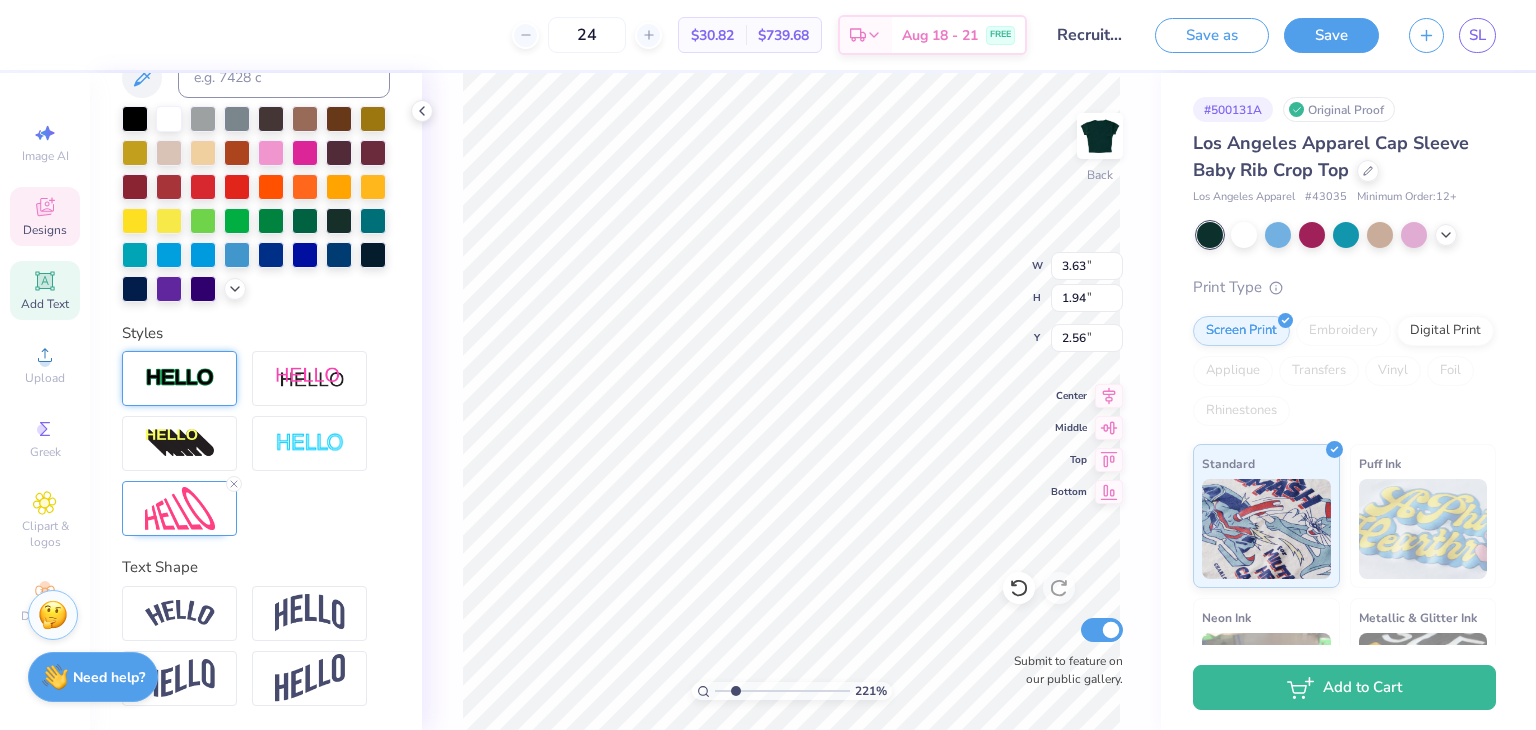 scroll, scrollTop: 412, scrollLeft: 0, axis: vertical 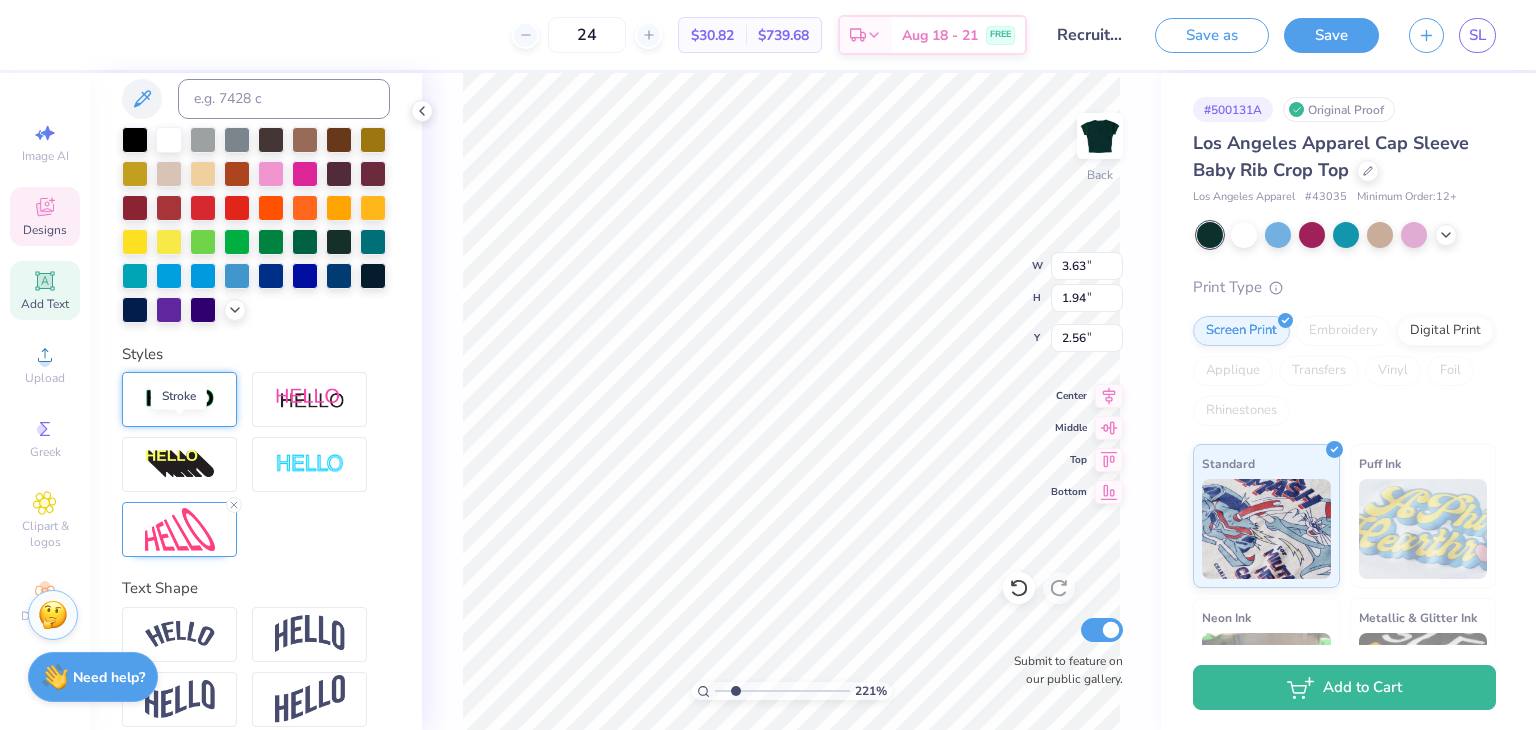 click at bounding box center (180, 399) 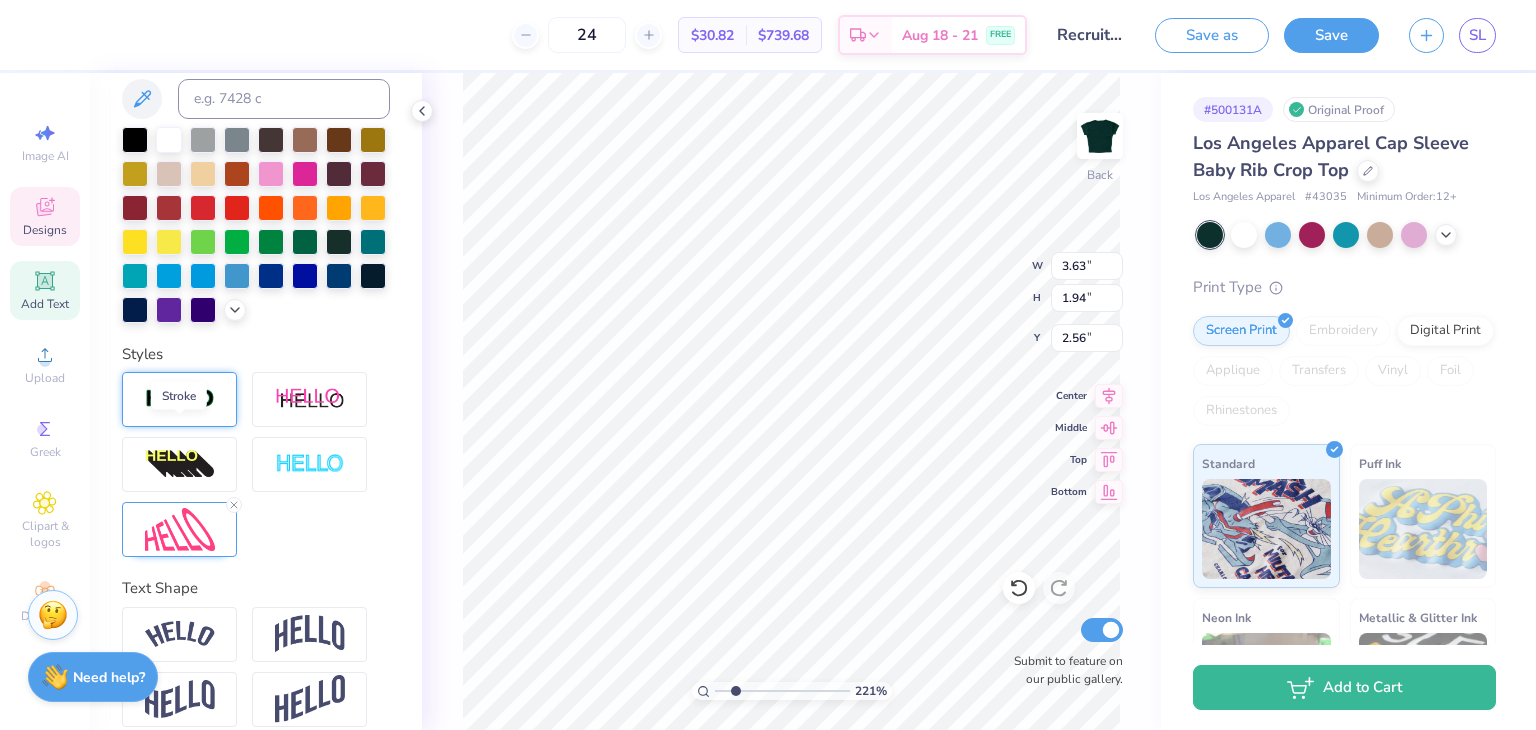 type on "2.20988302527645" 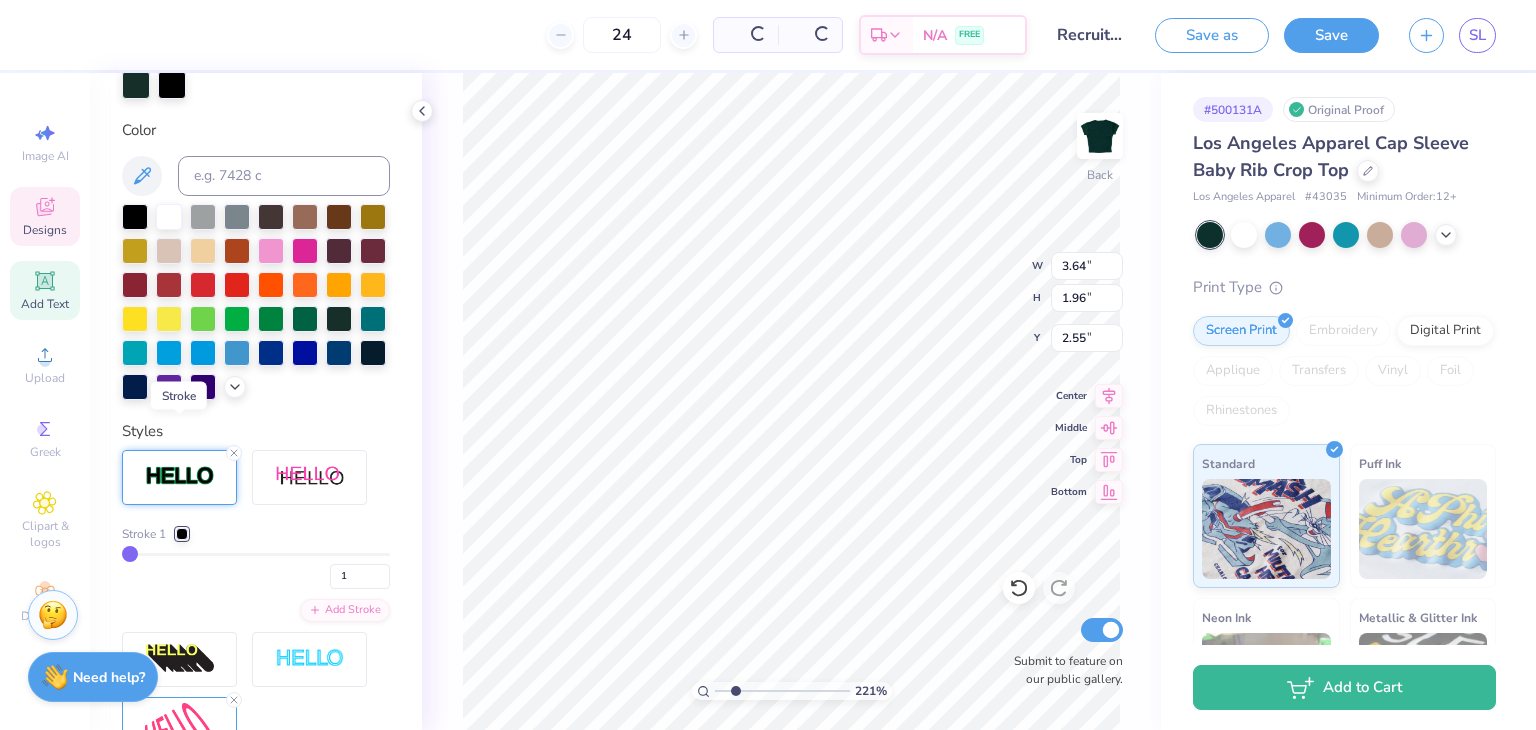 scroll, scrollTop: 489, scrollLeft: 0, axis: vertical 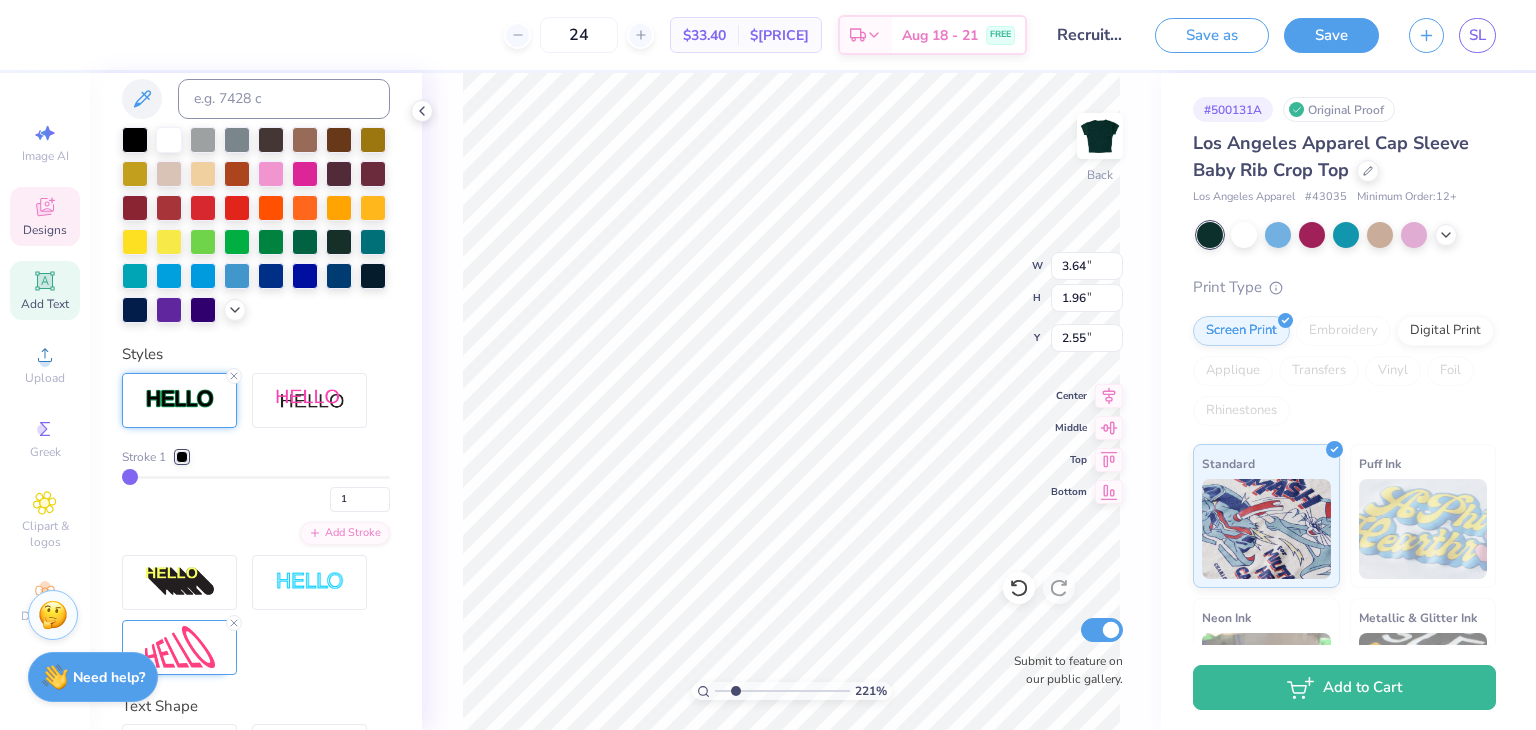 click at bounding box center [182, 457] 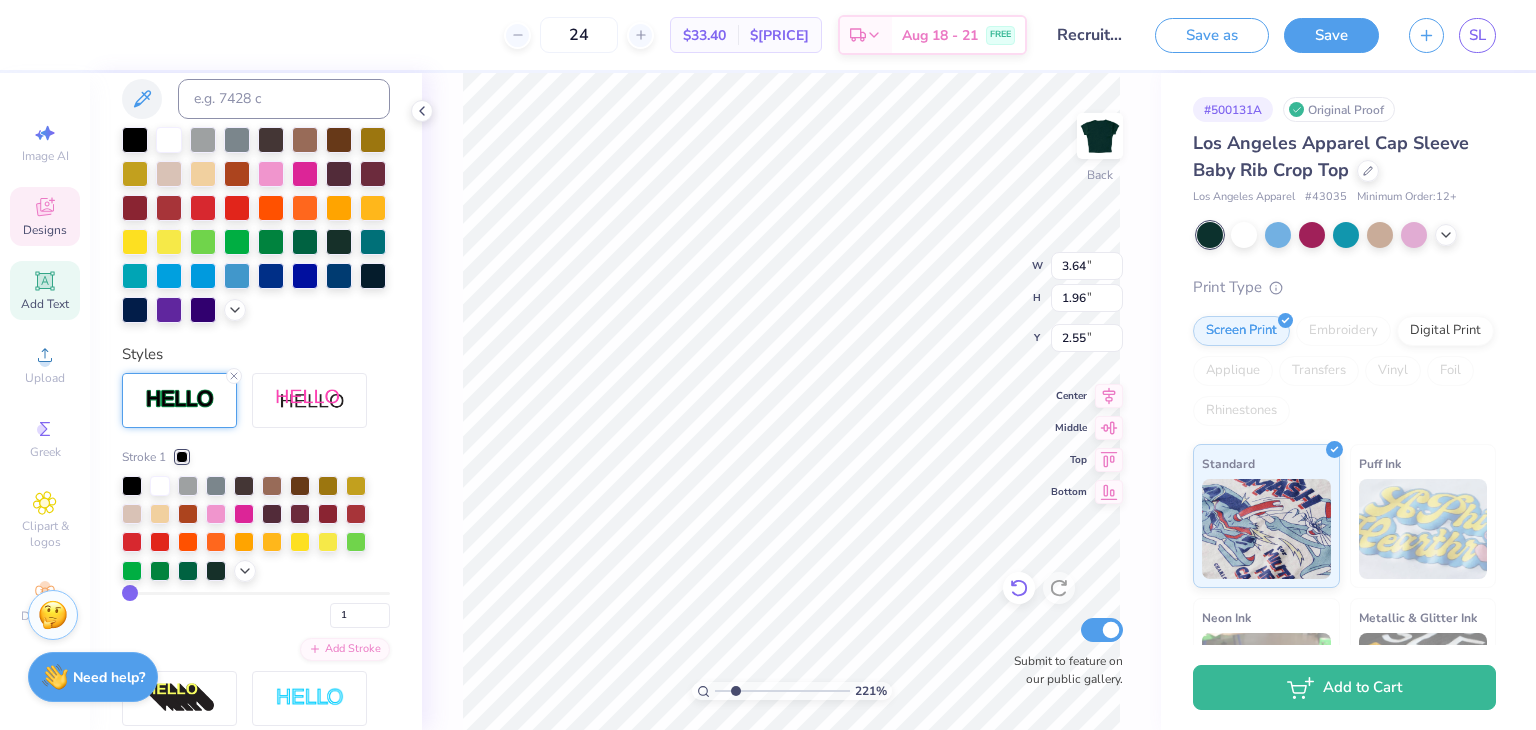 click 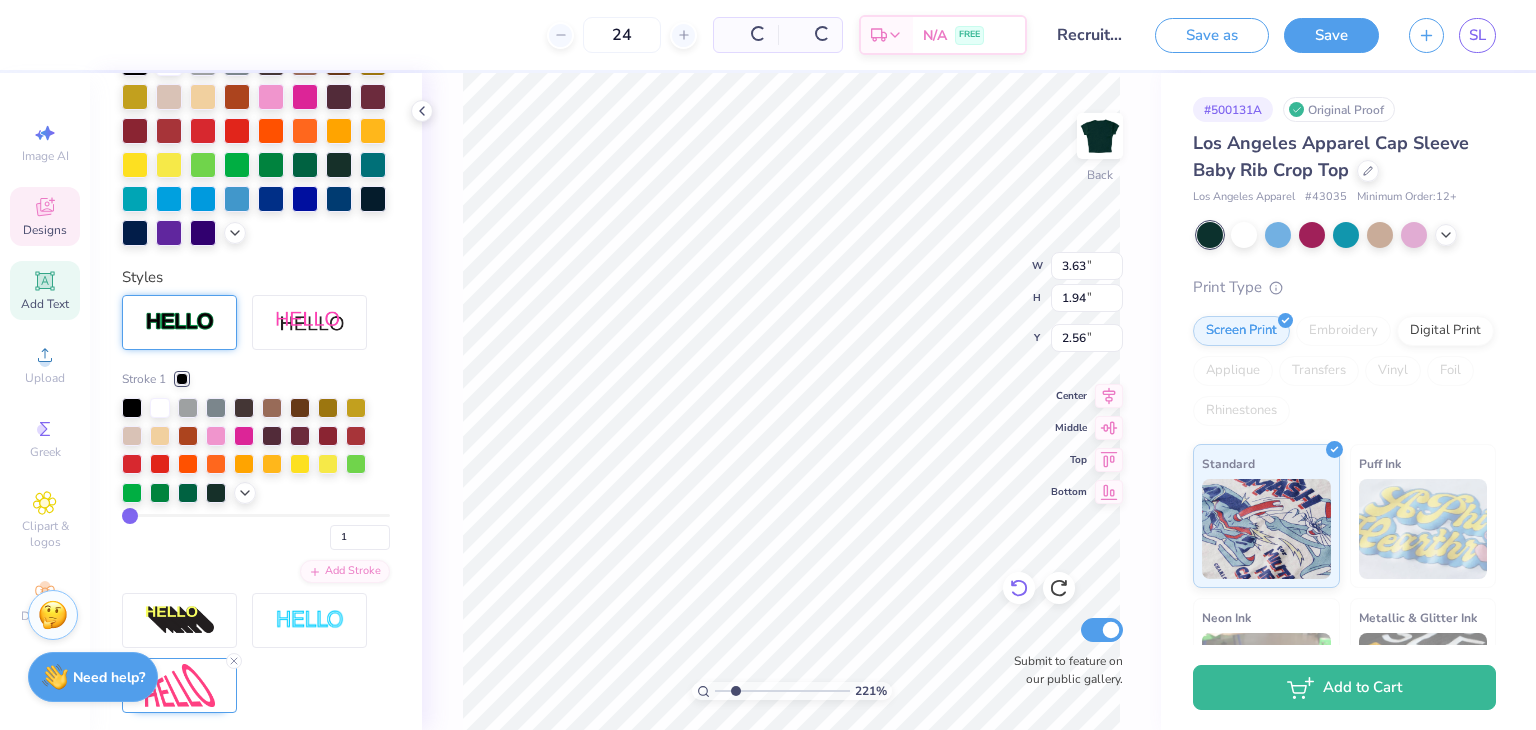 click 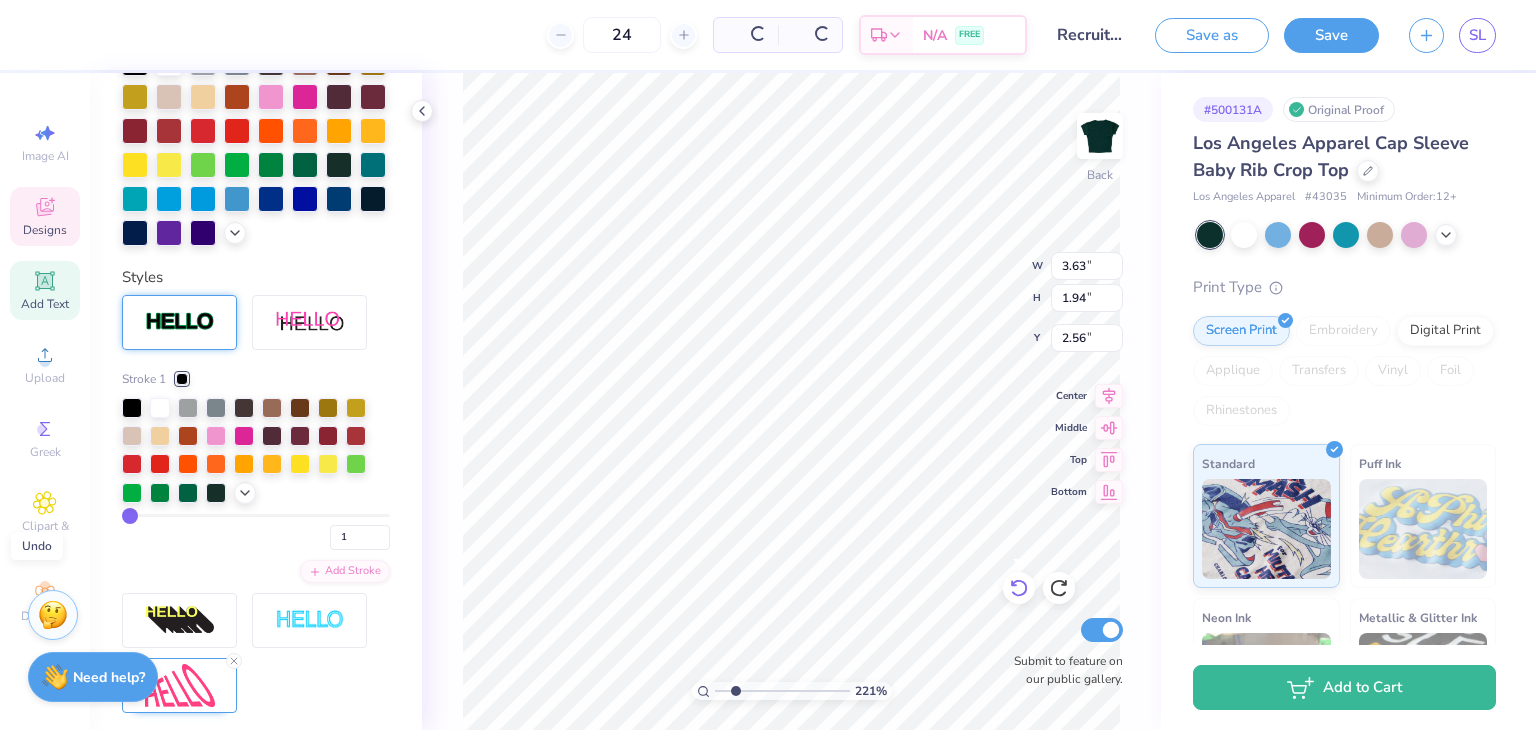 scroll, scrollTop: 412, scrollLeft: 0, axis: vertical 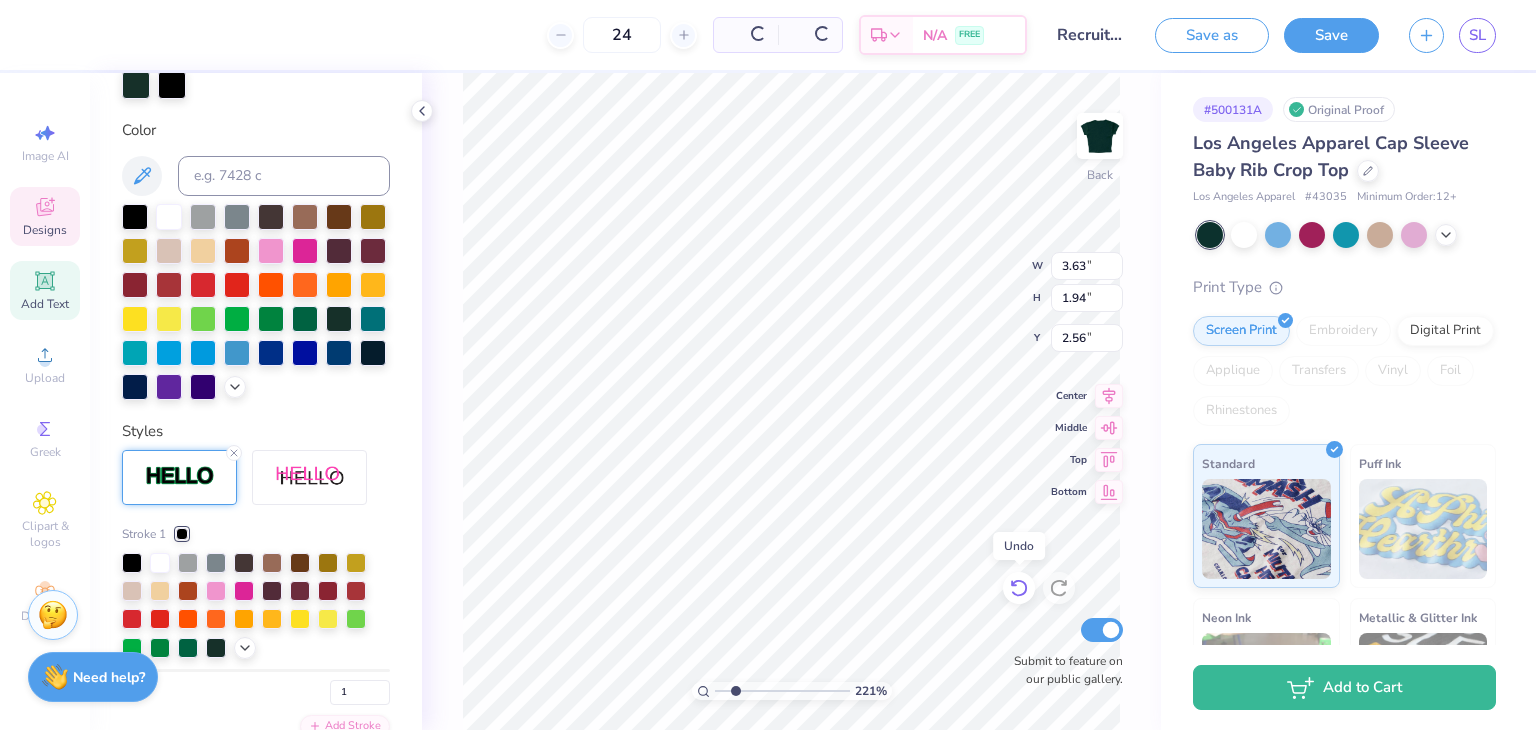 type on "2.20988302527645" 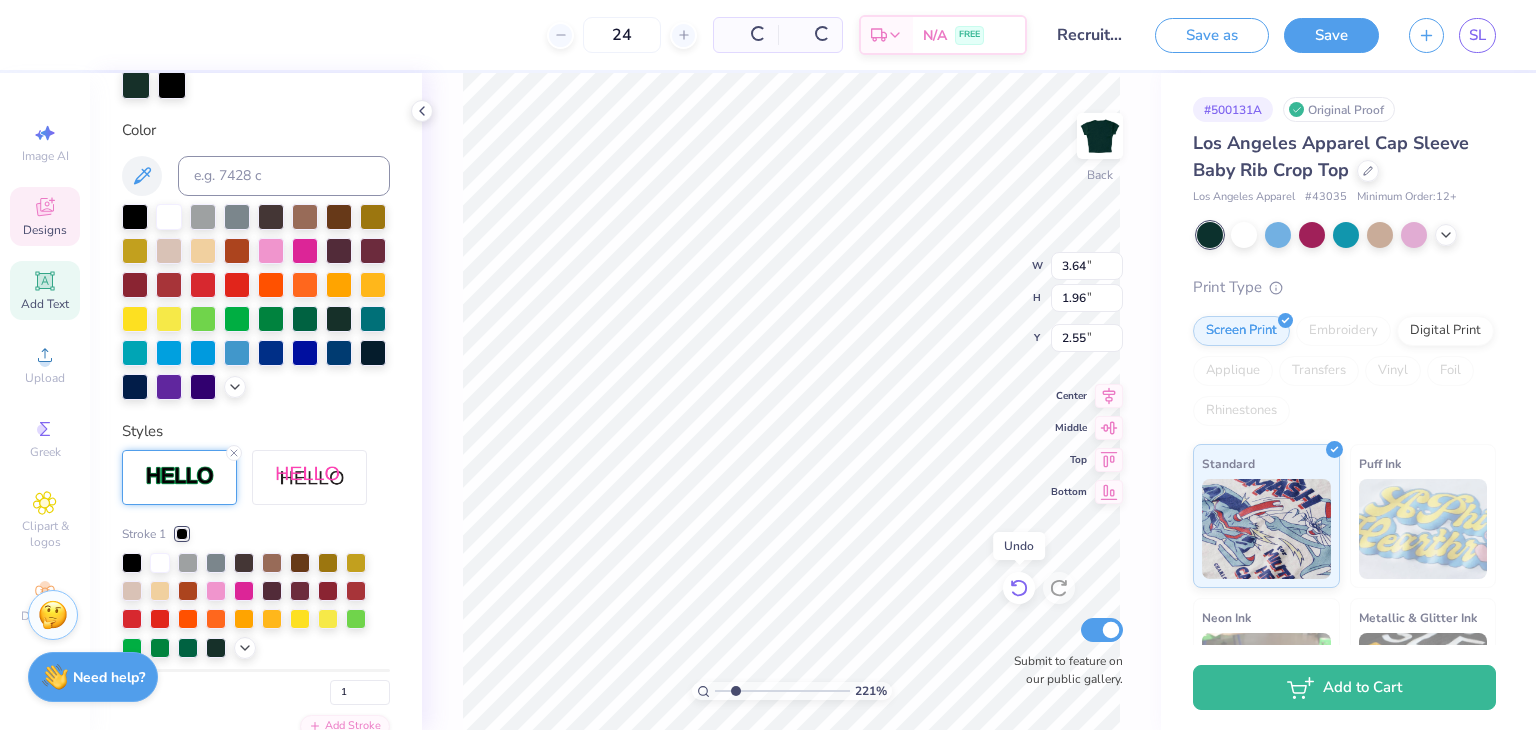 click 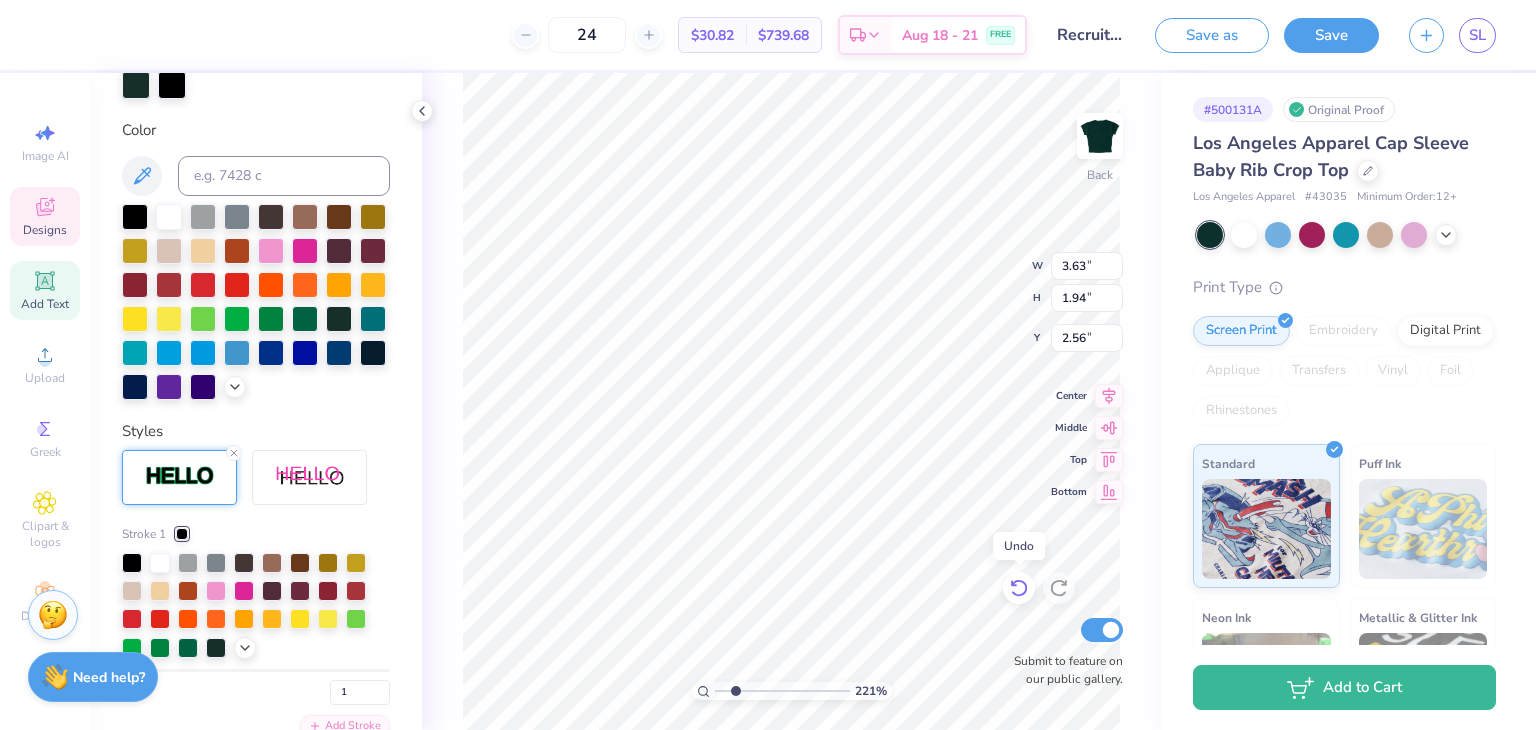 type on "2.20988302527645" 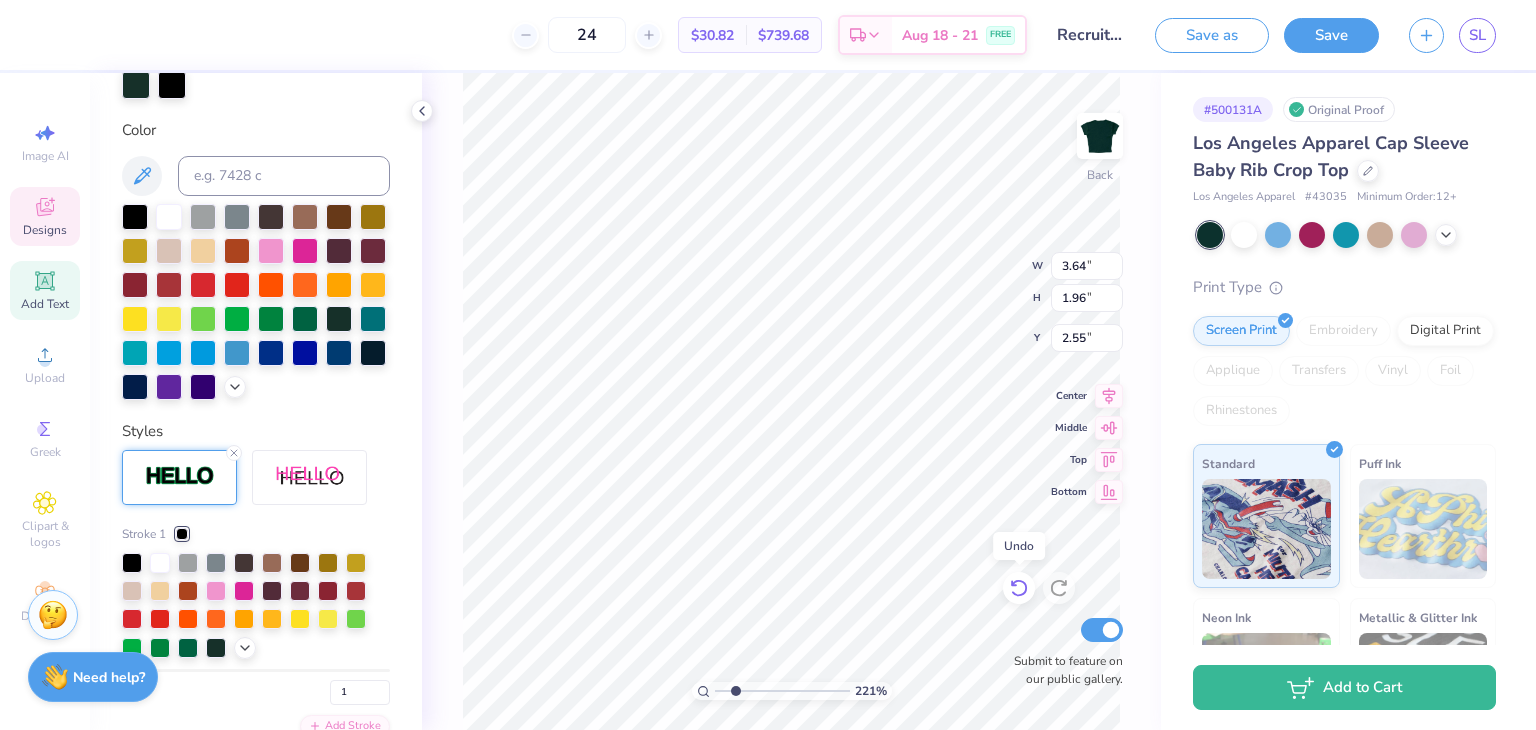 scroll, scrollTop: 489, scrollLeft: 0, axis: vertical 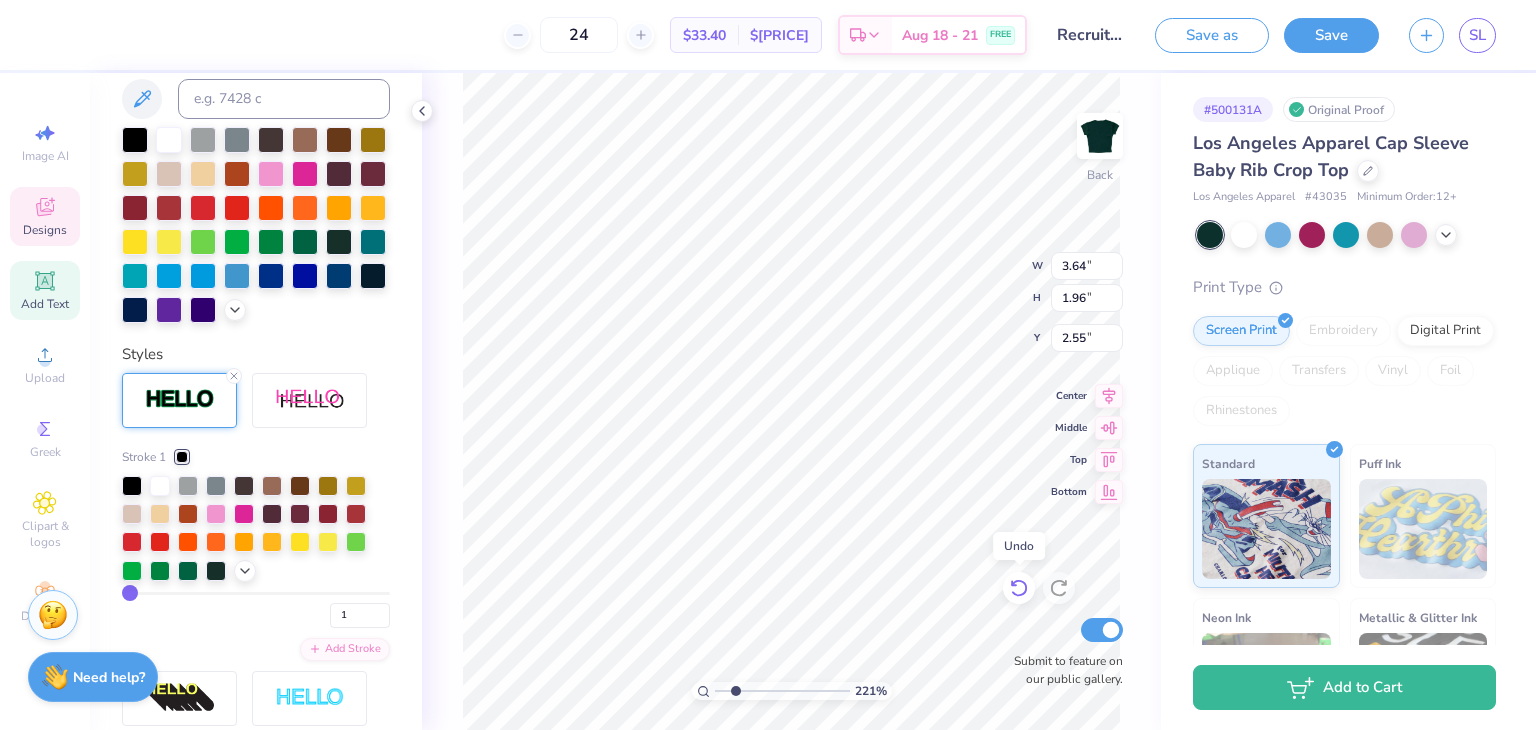 click 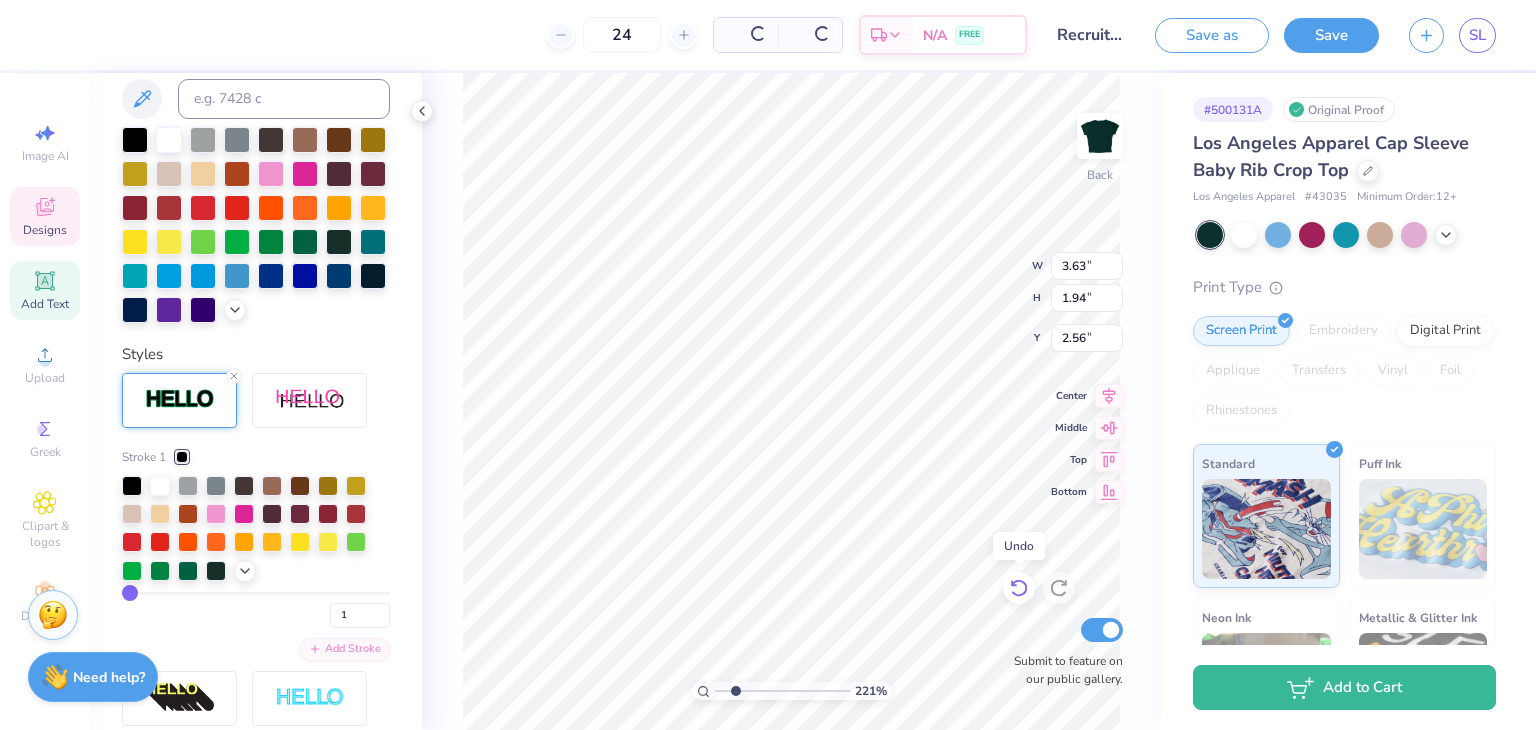 type on "2.20988302527645" 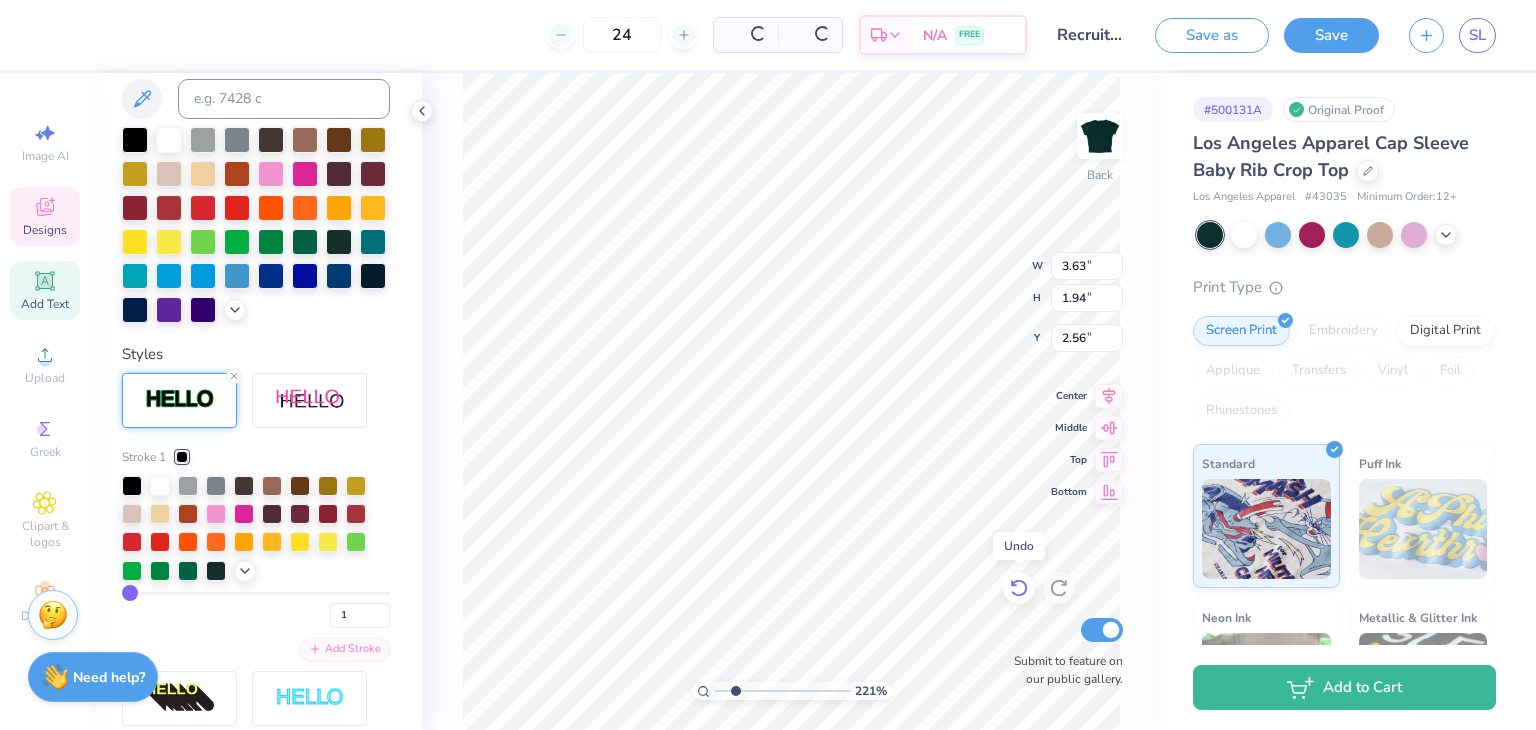 type on "3.64" 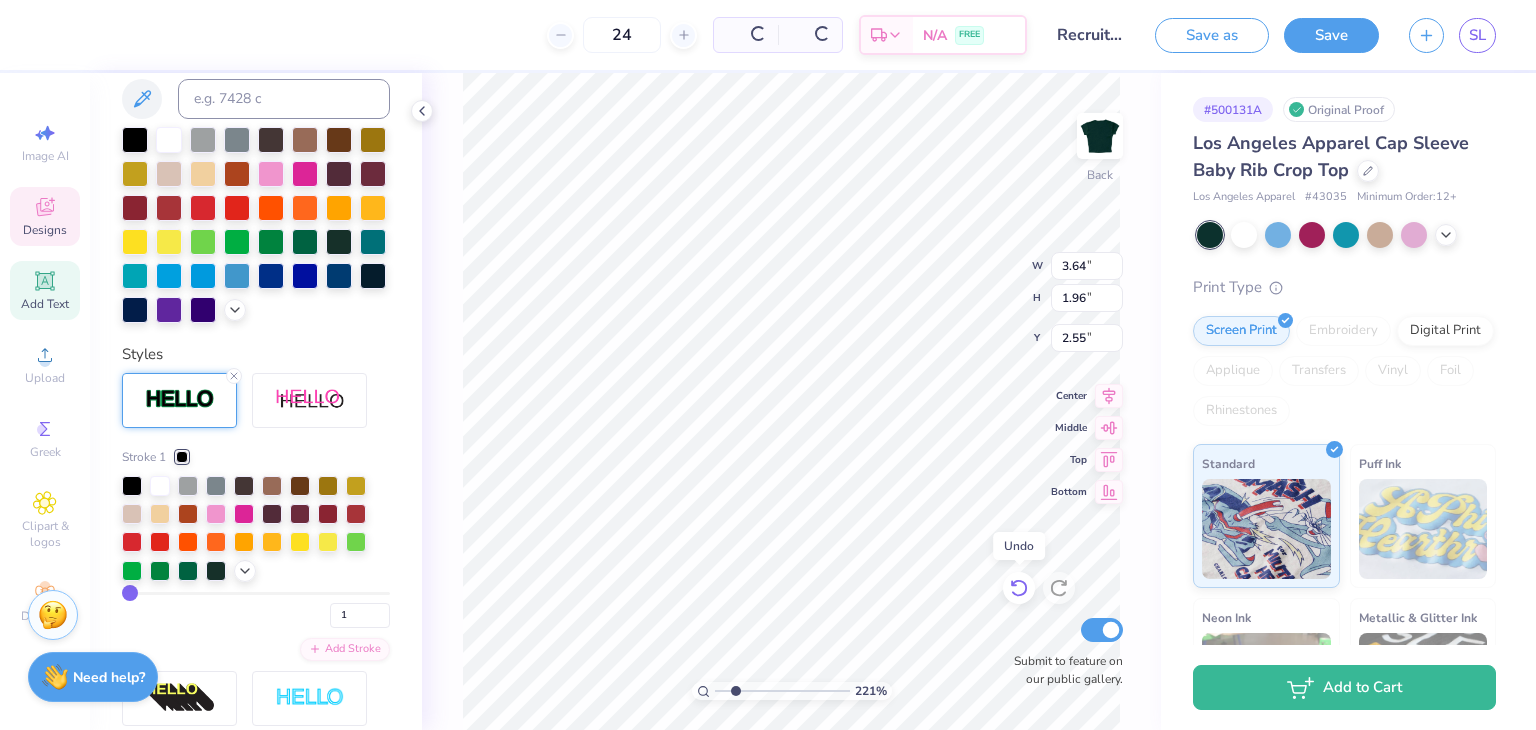 scroll, scrollTop: 489, scrollLeft: 0, axis: vertical 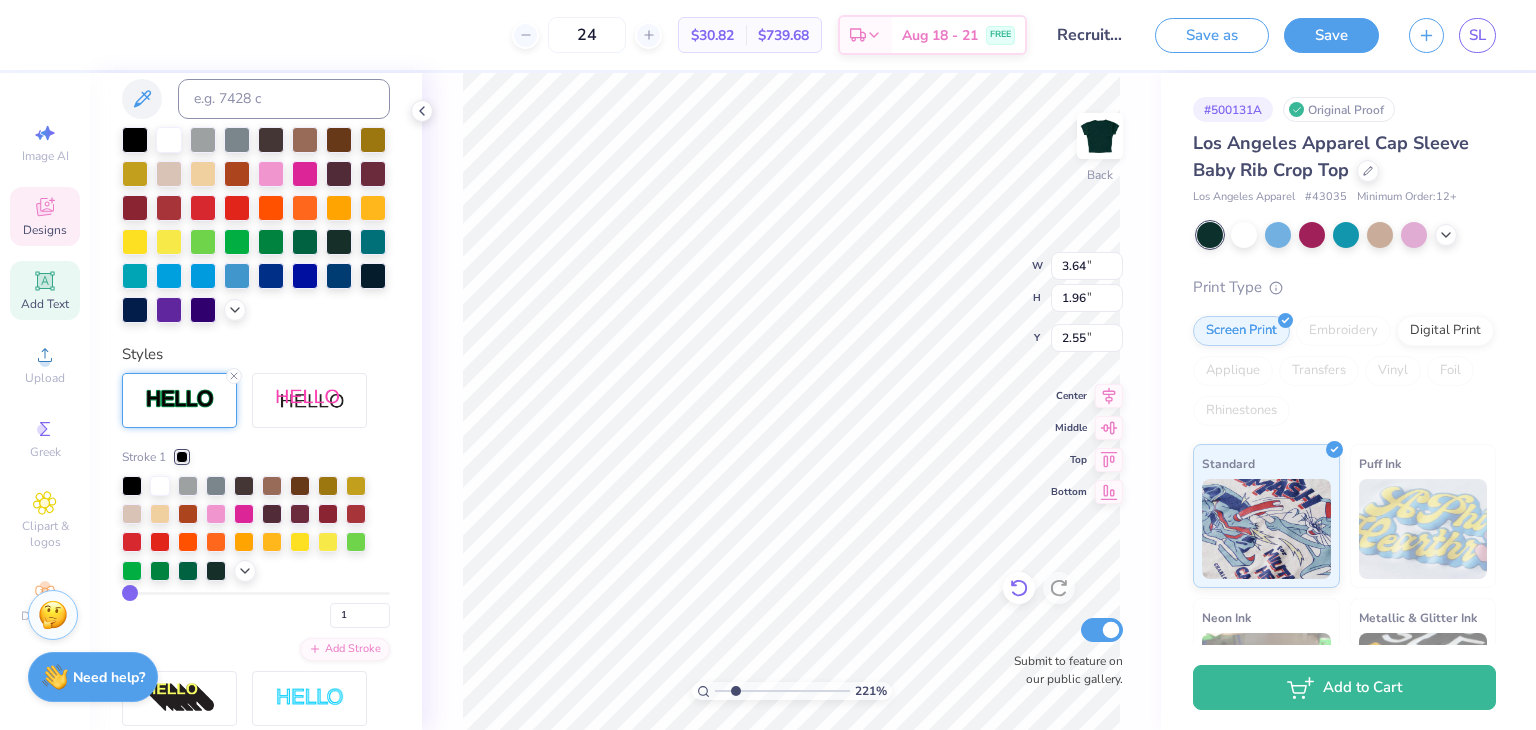 click 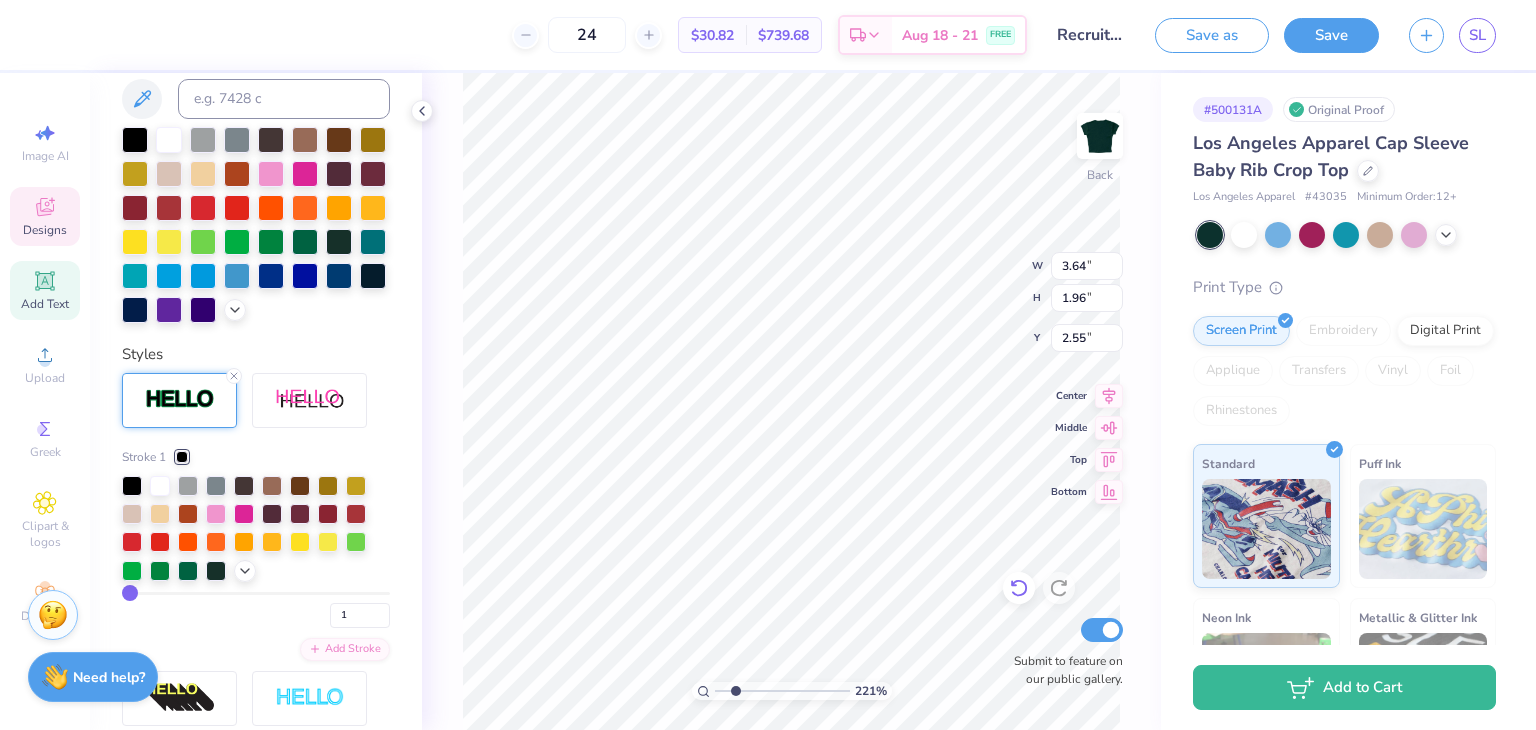 type on "2.20988302527645" 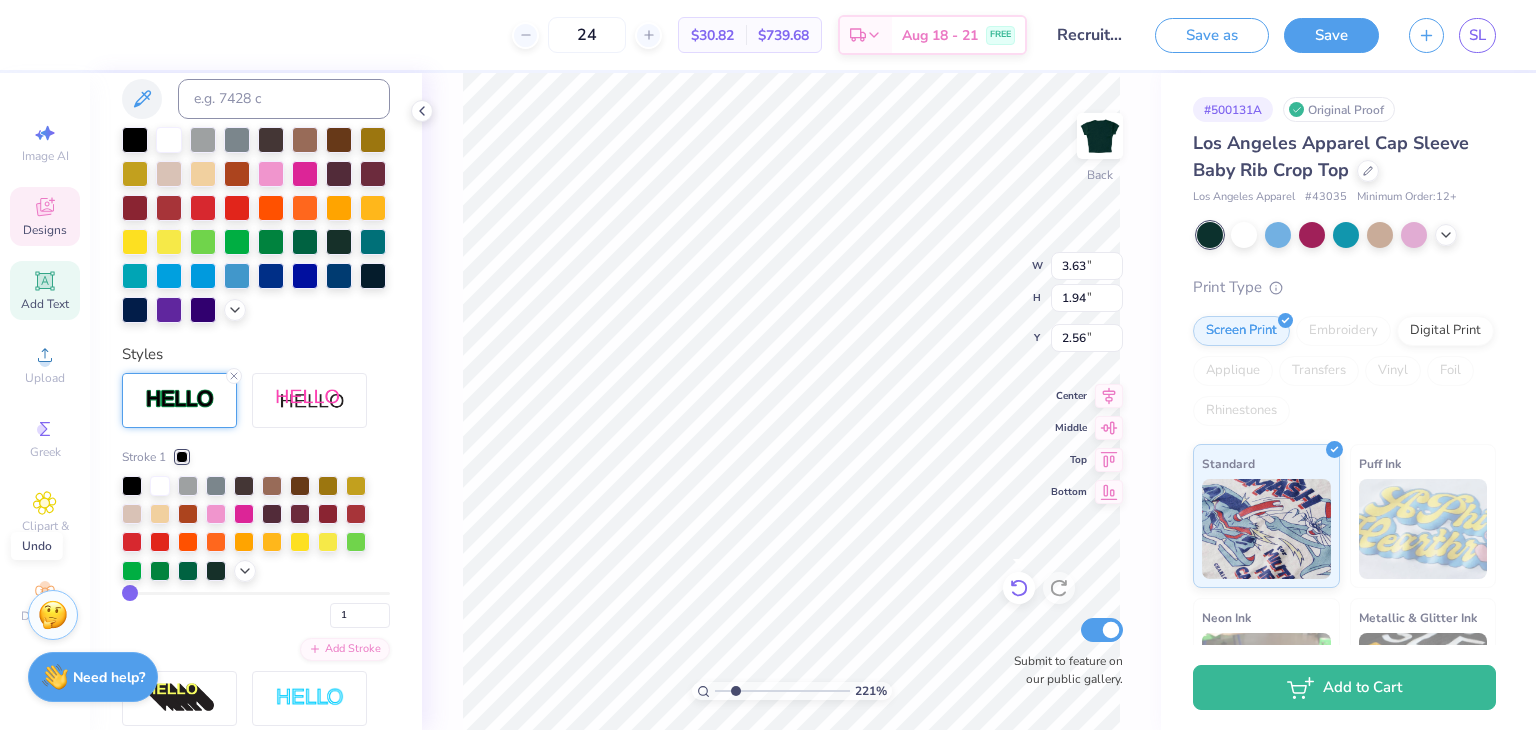 type on "2.20988302527645" 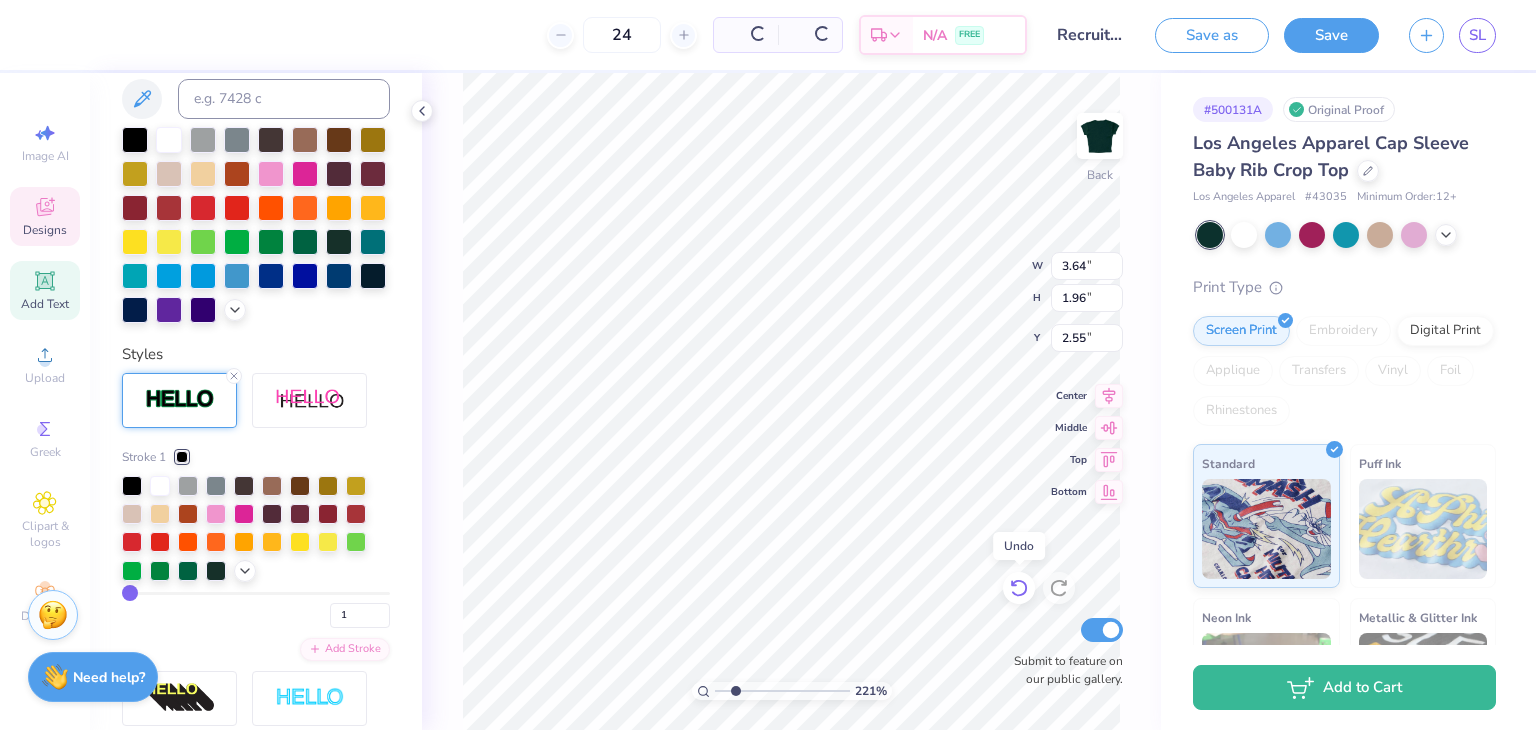 scroll, scrollTop: 489, scrollLeft: 0, axis: vertical 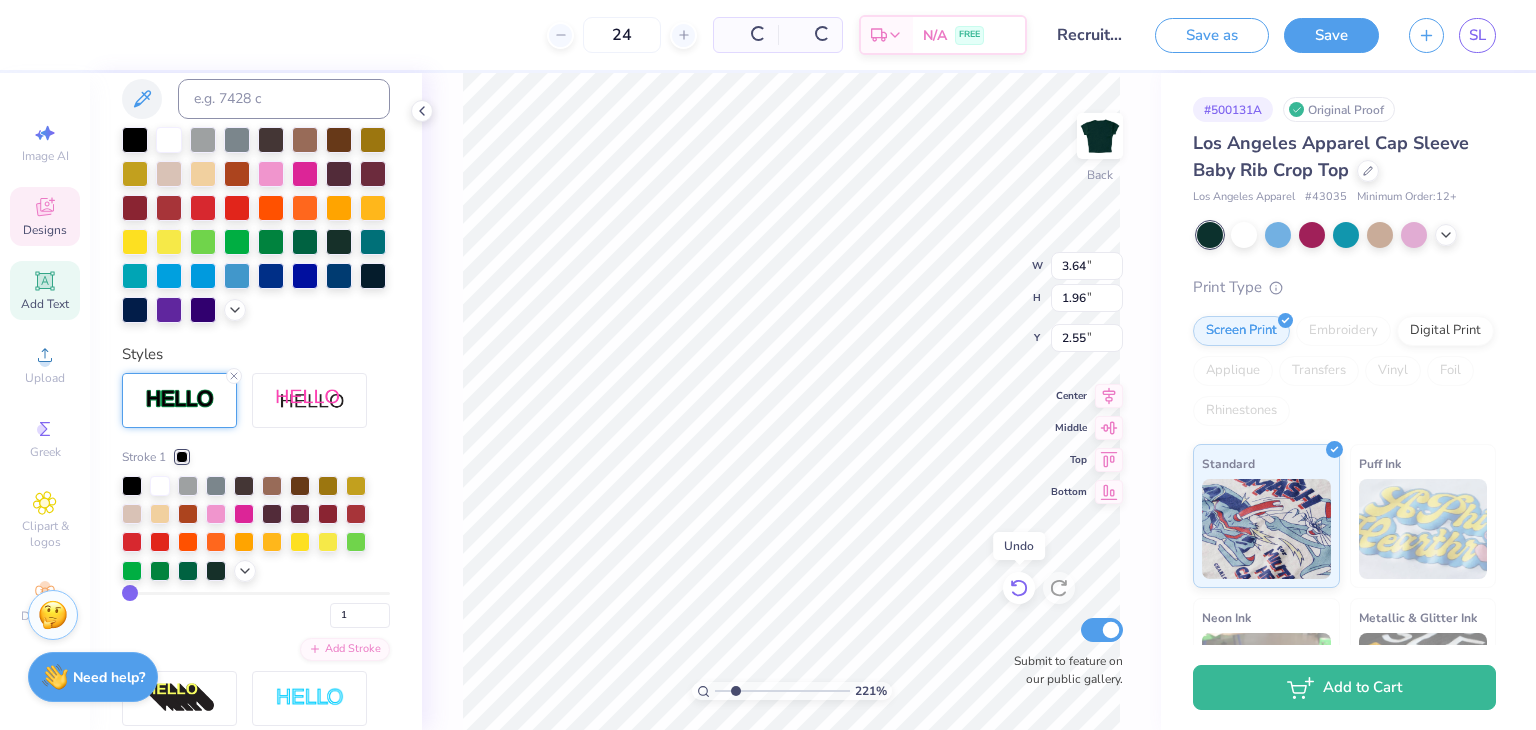 click 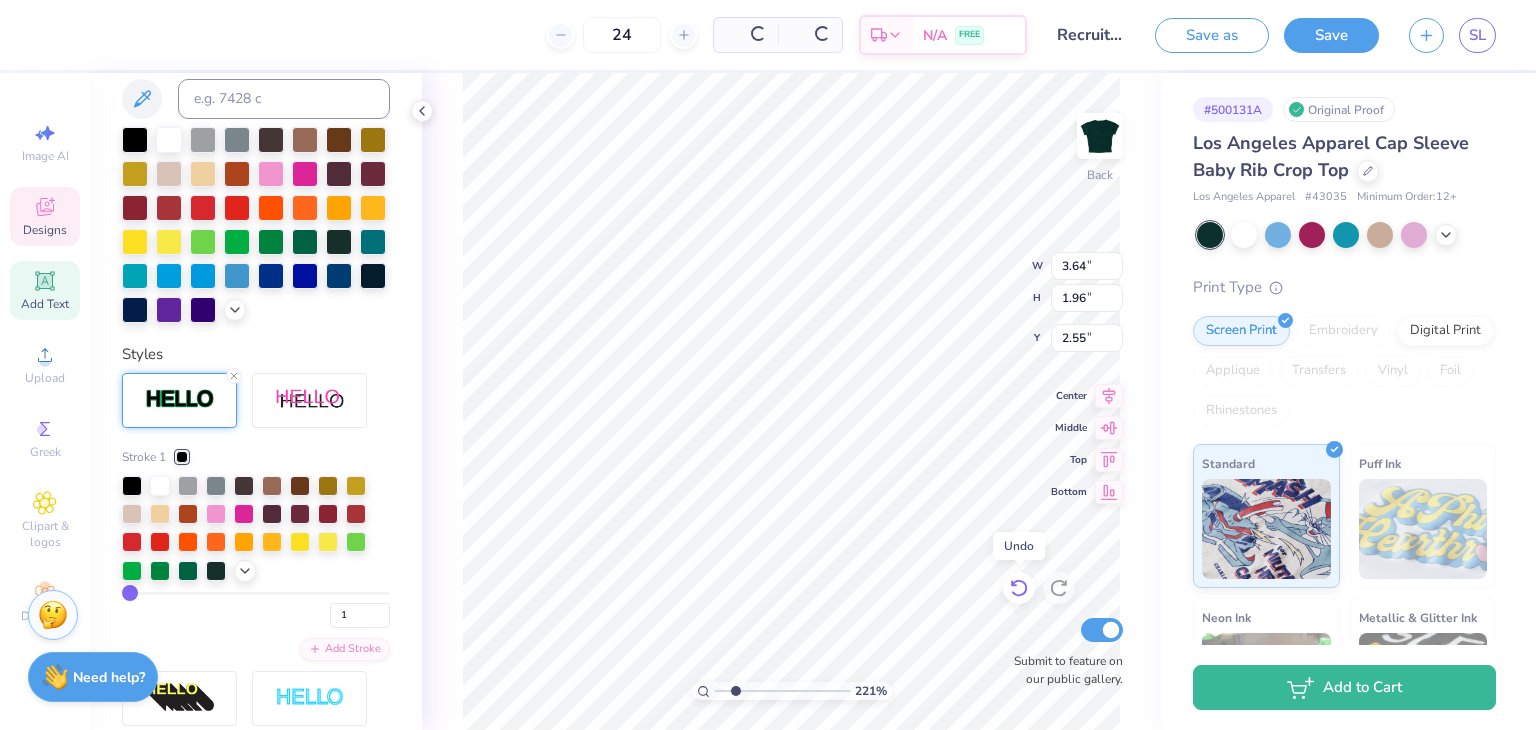 type on "2.20988302527645" 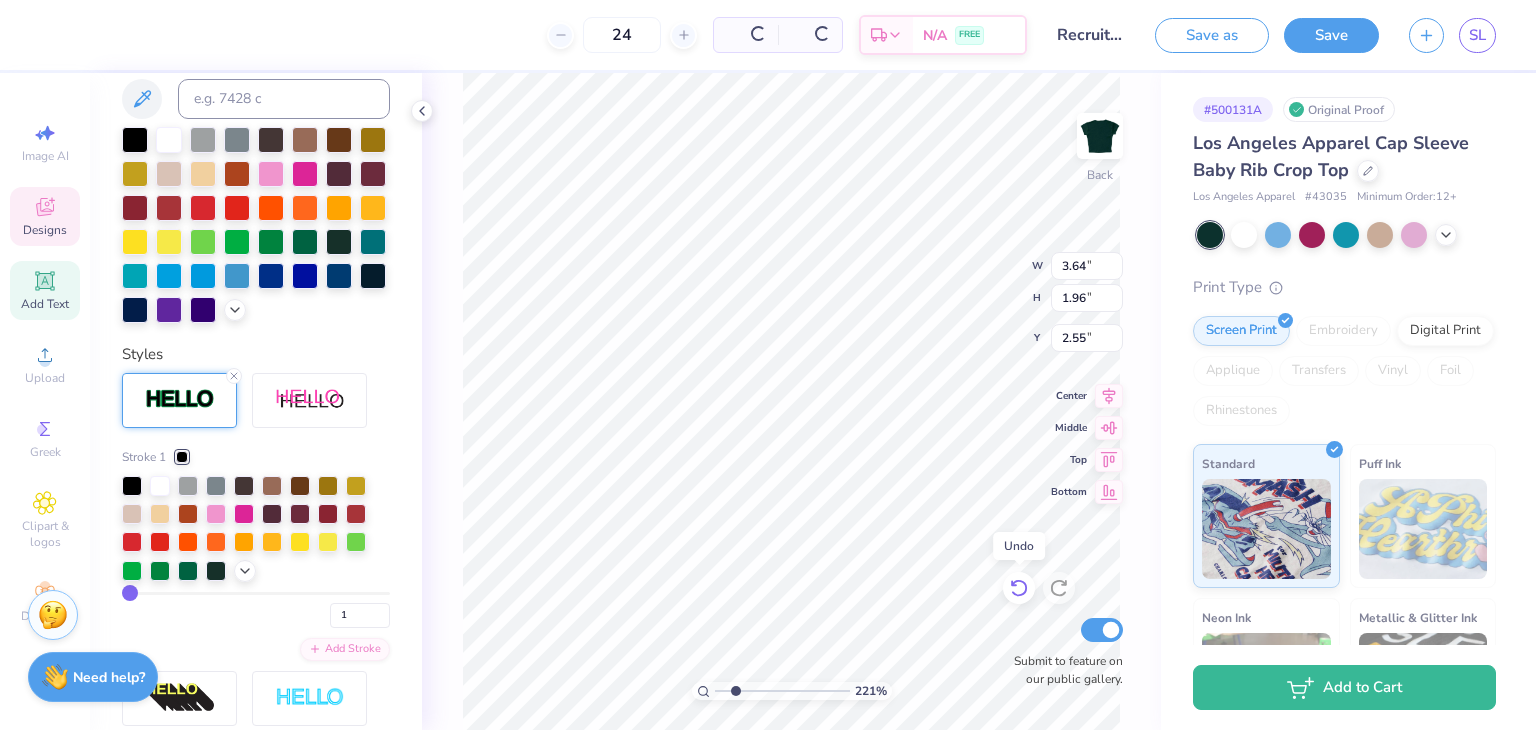 type on "3.63" 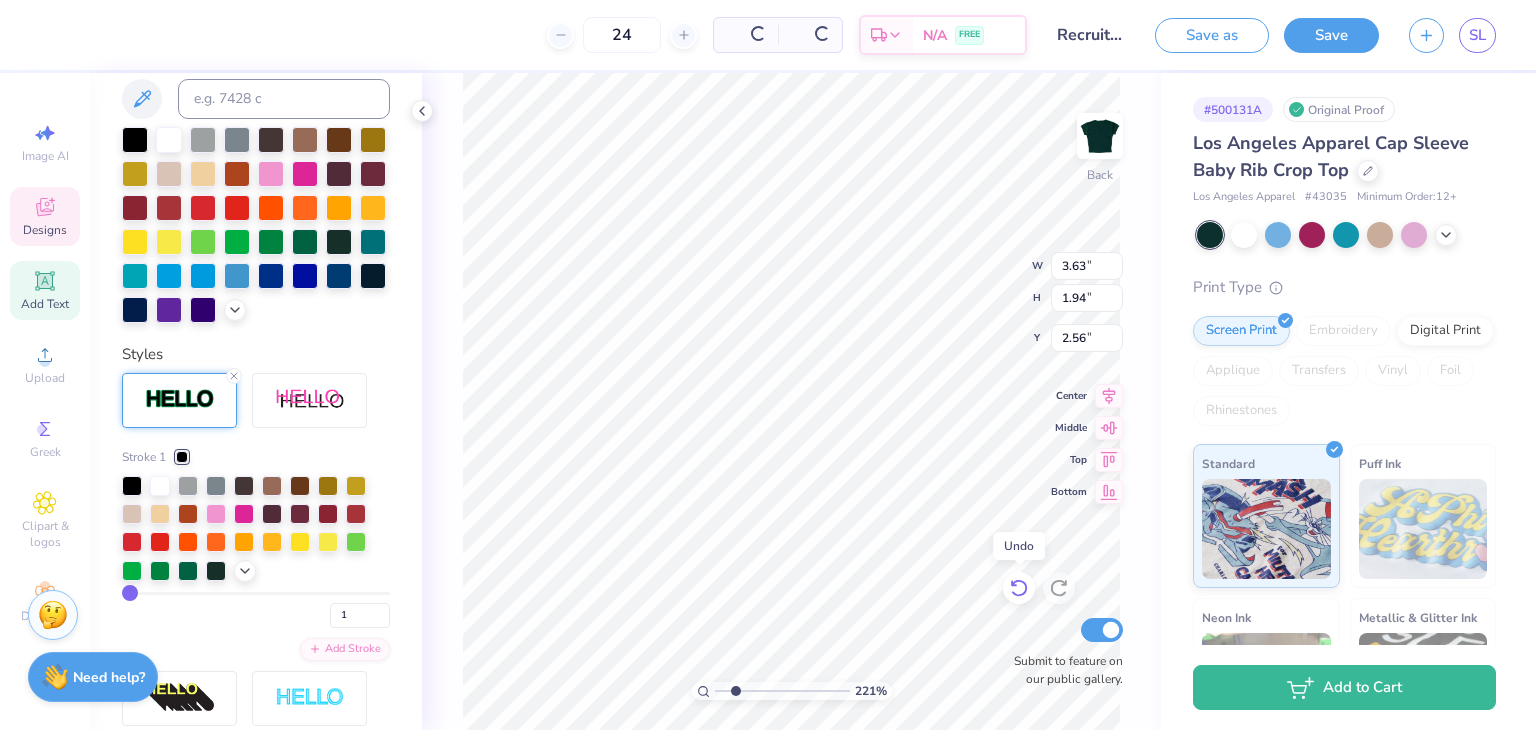 type on "2.20988302527645" 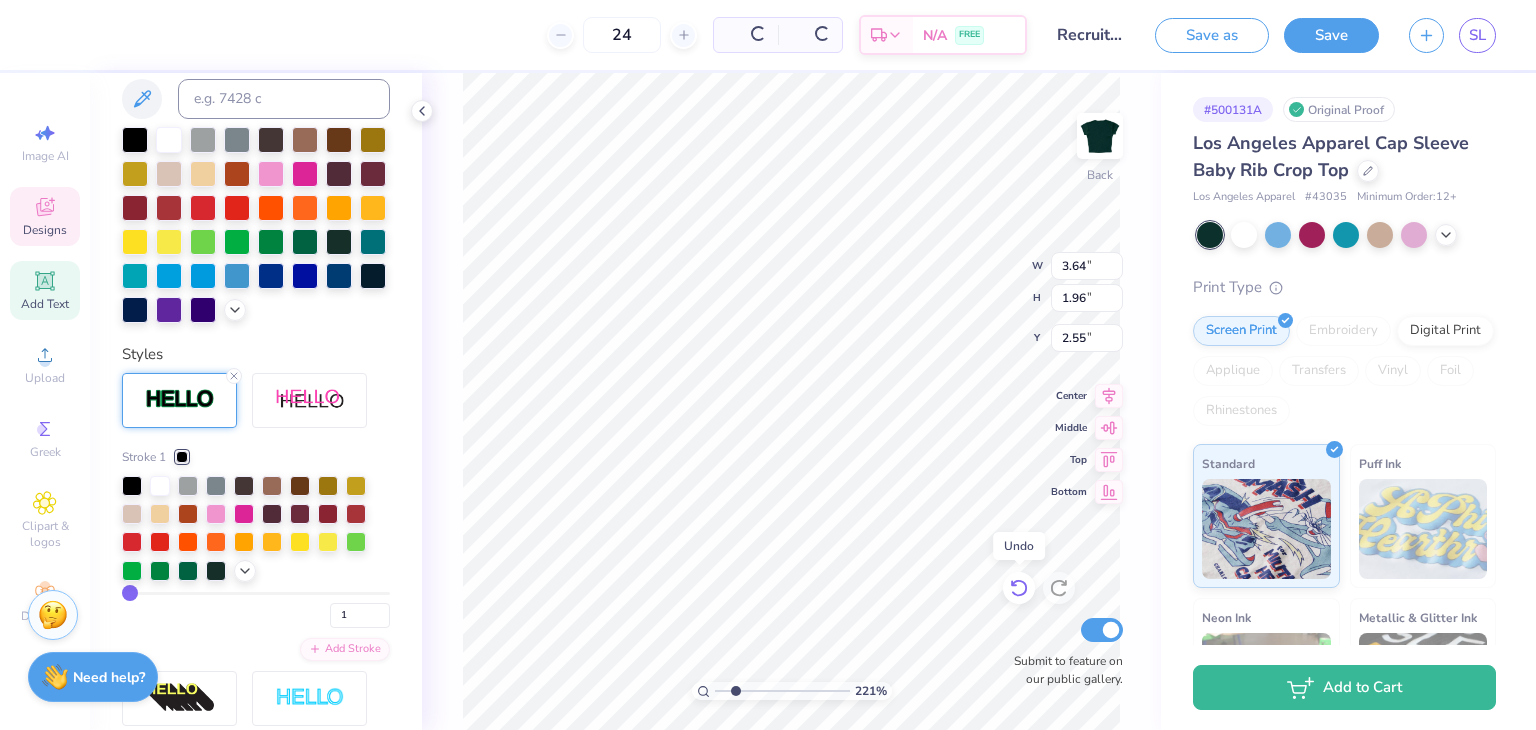 scroll, scrollTop: 489, scrollLeft: 0, axis: vertical 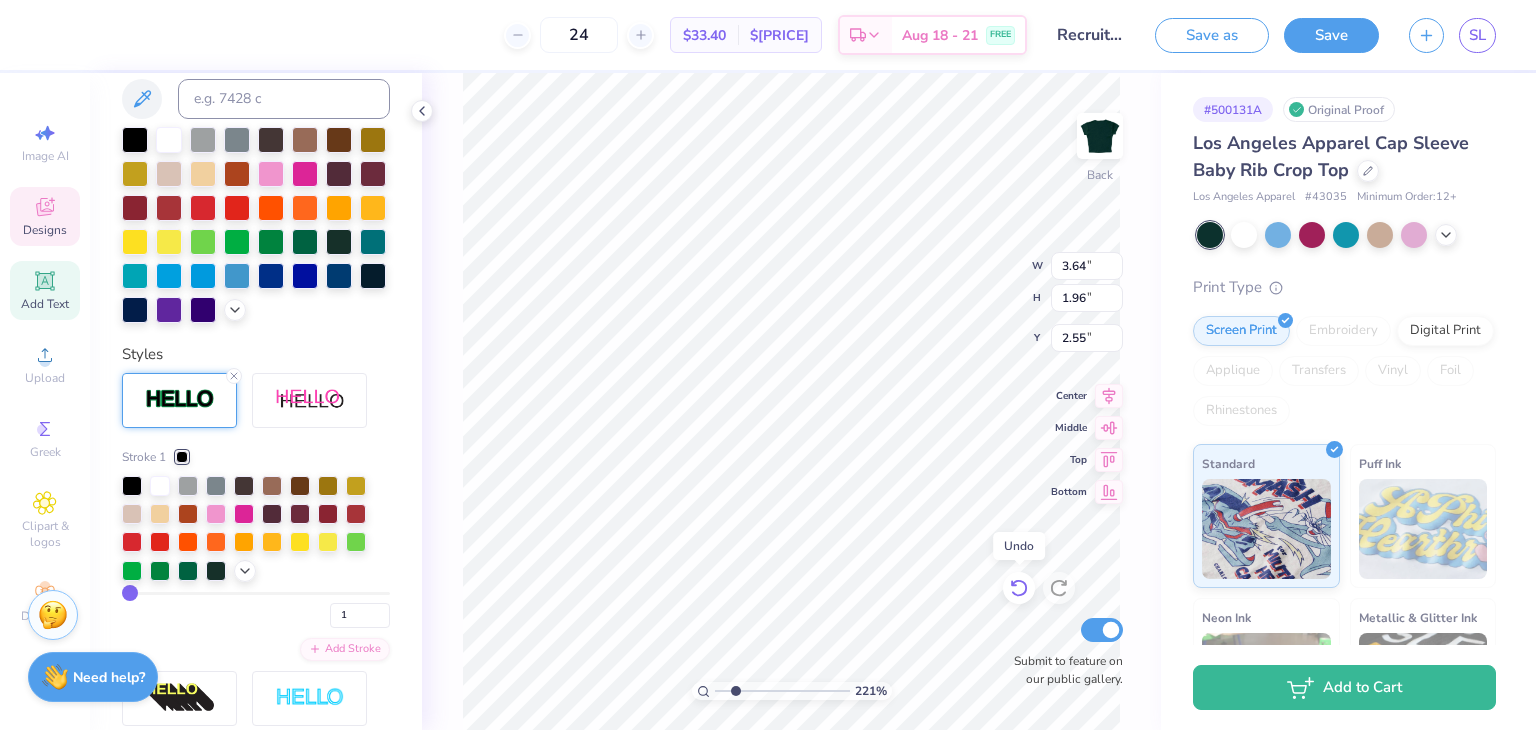 click 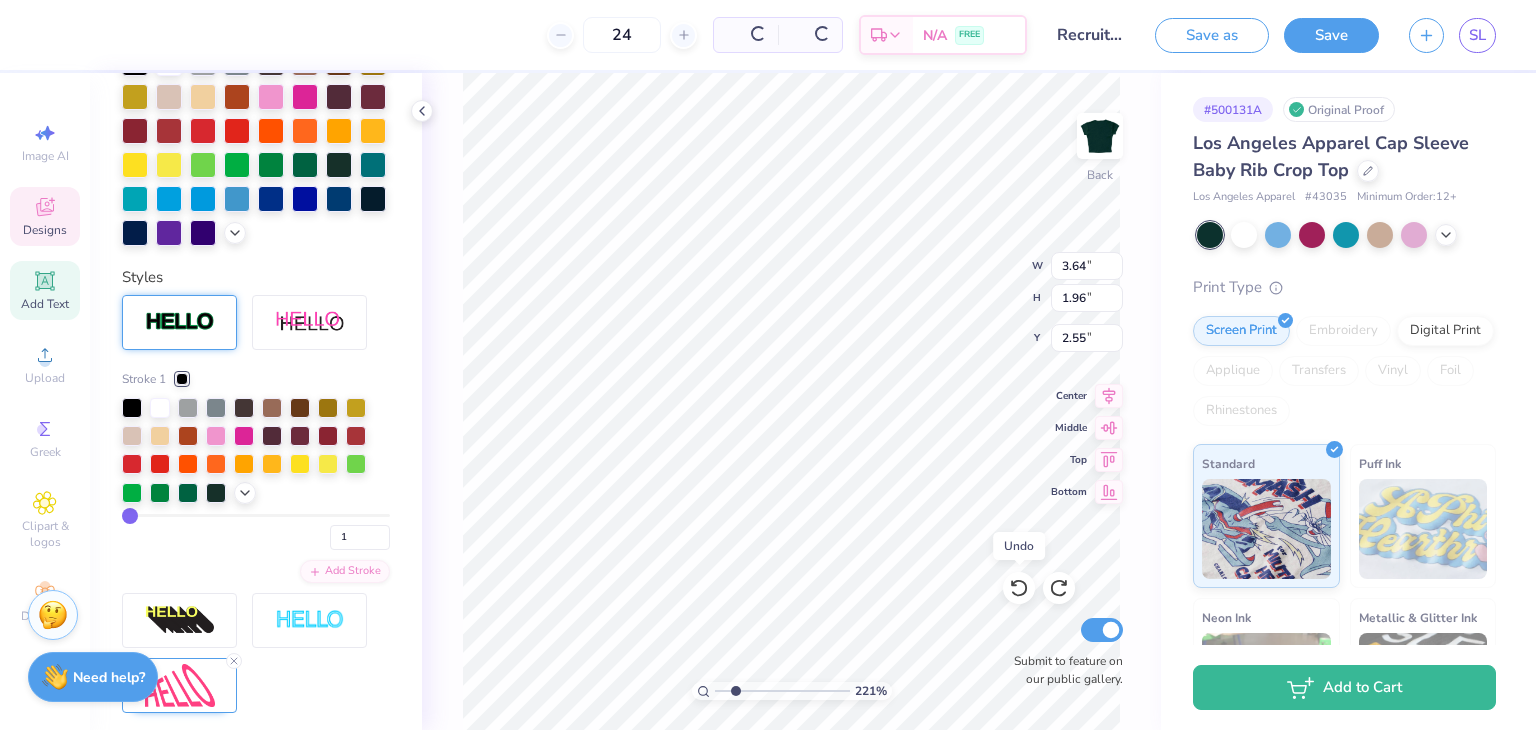 type on "2.20988302527645" 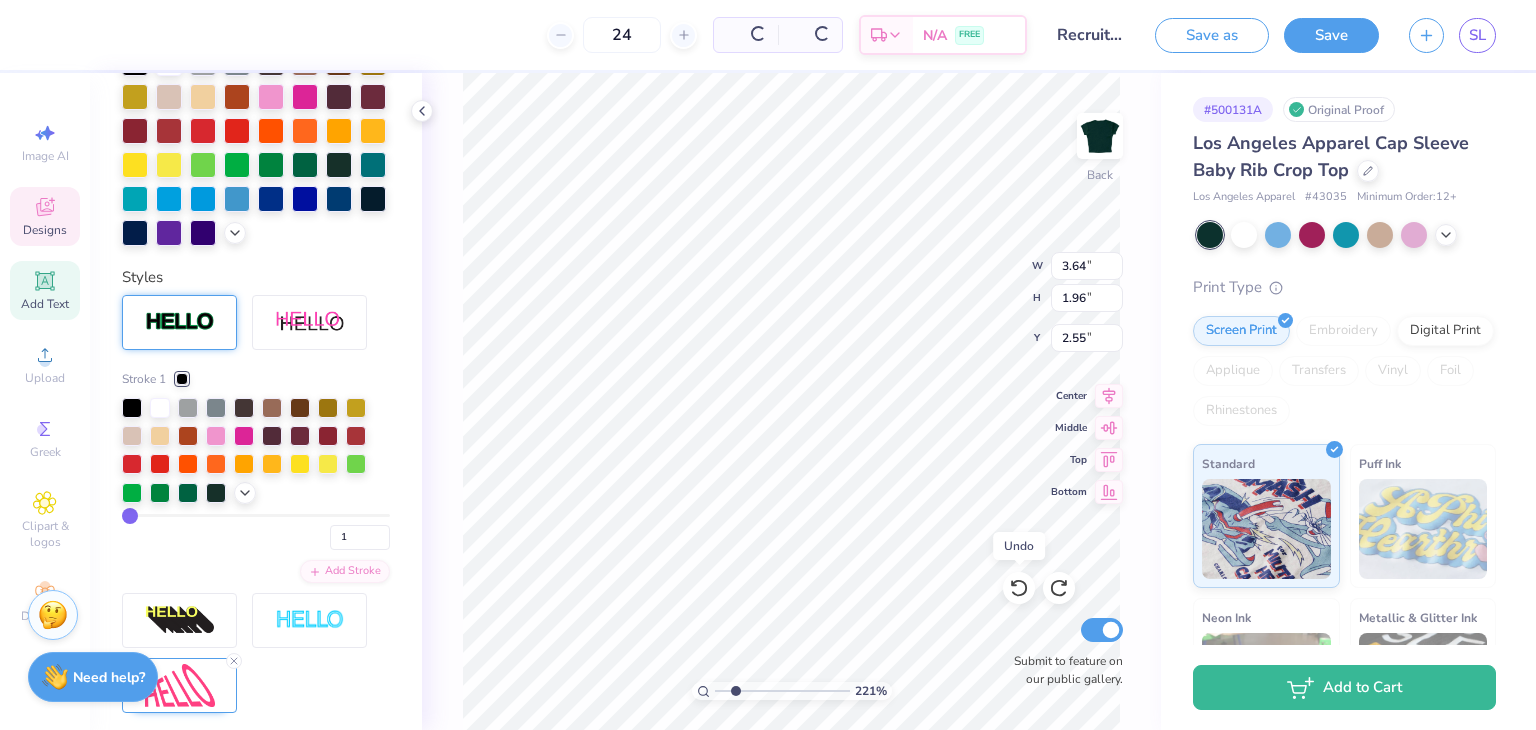 type on "3.63" 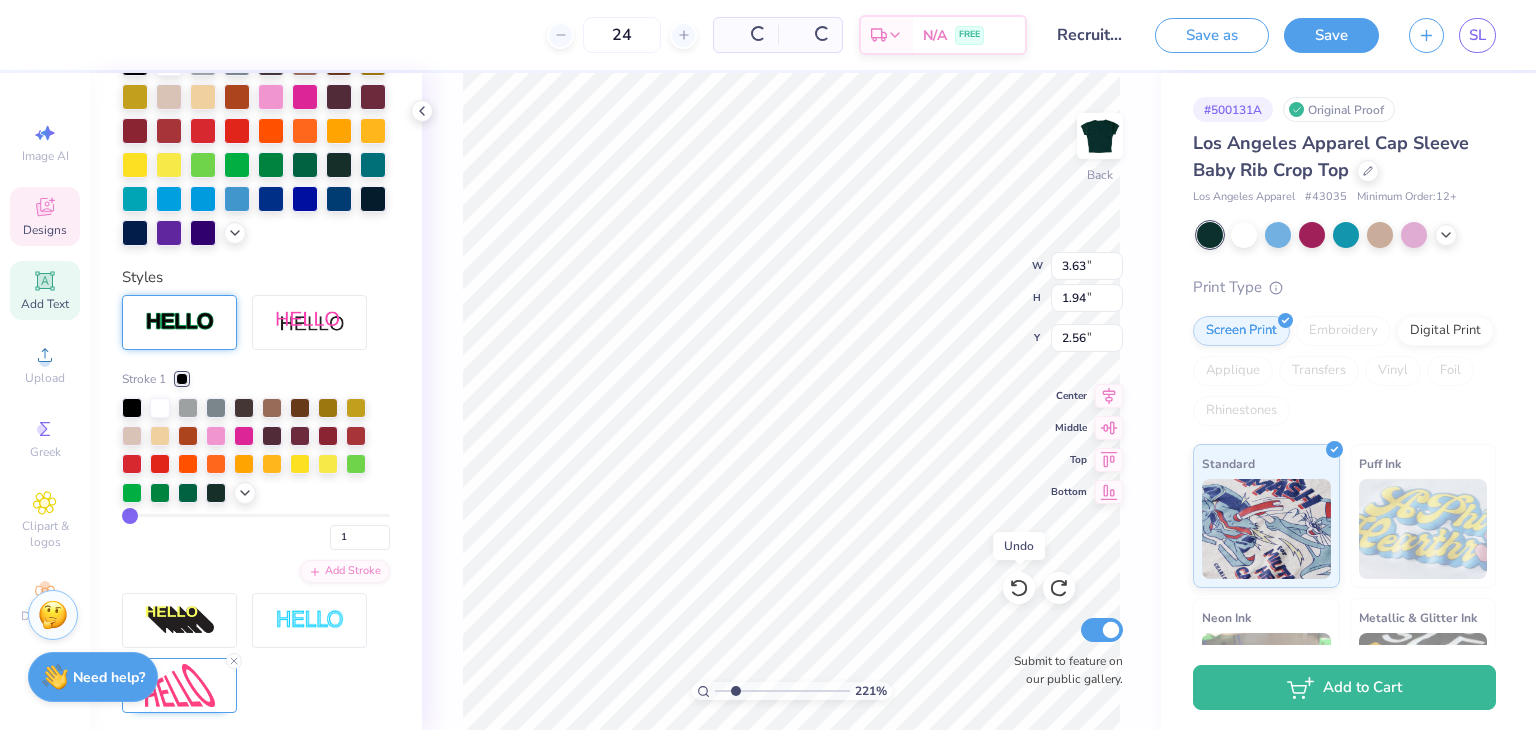 scroll, scrollTop: 412, scrollLeft: 0, axis: vertical 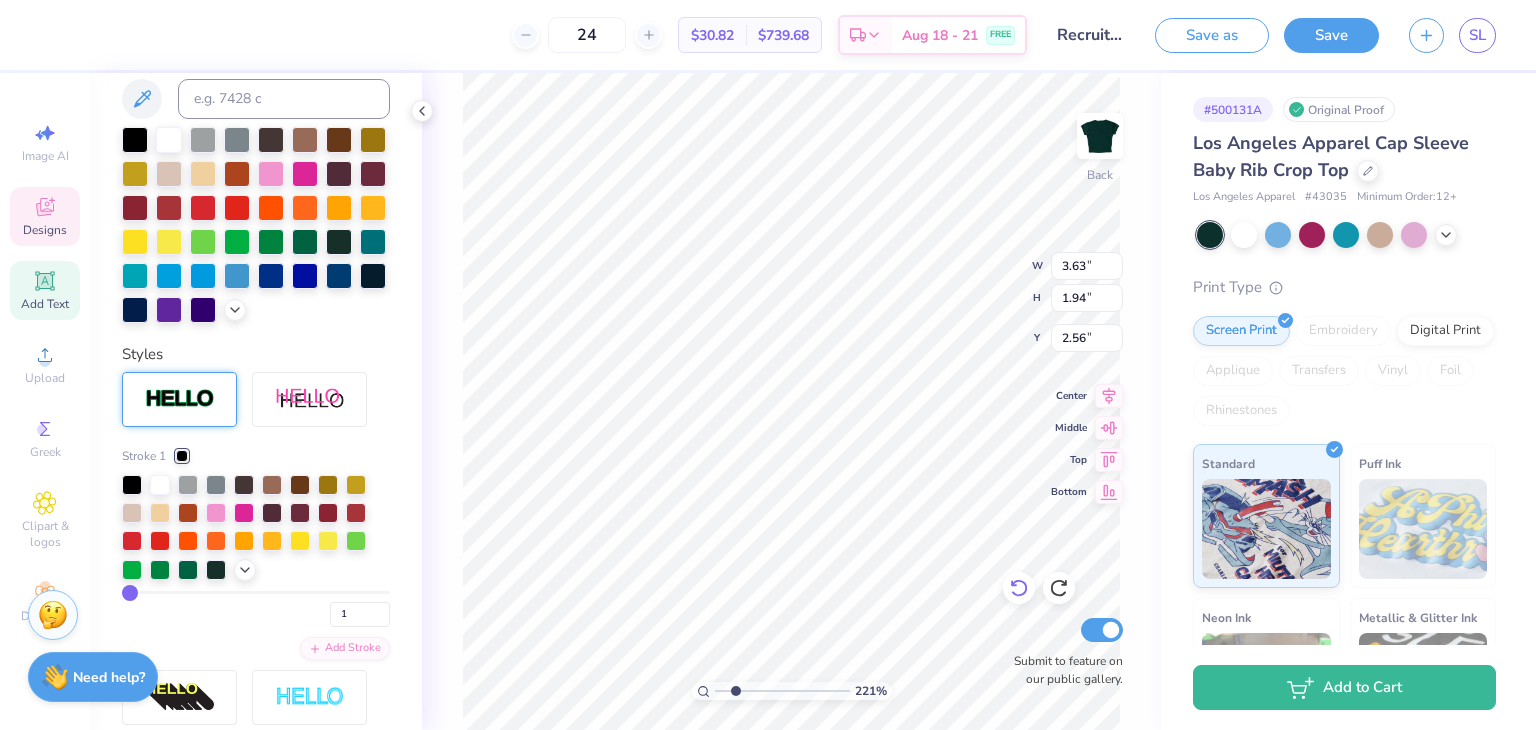 click 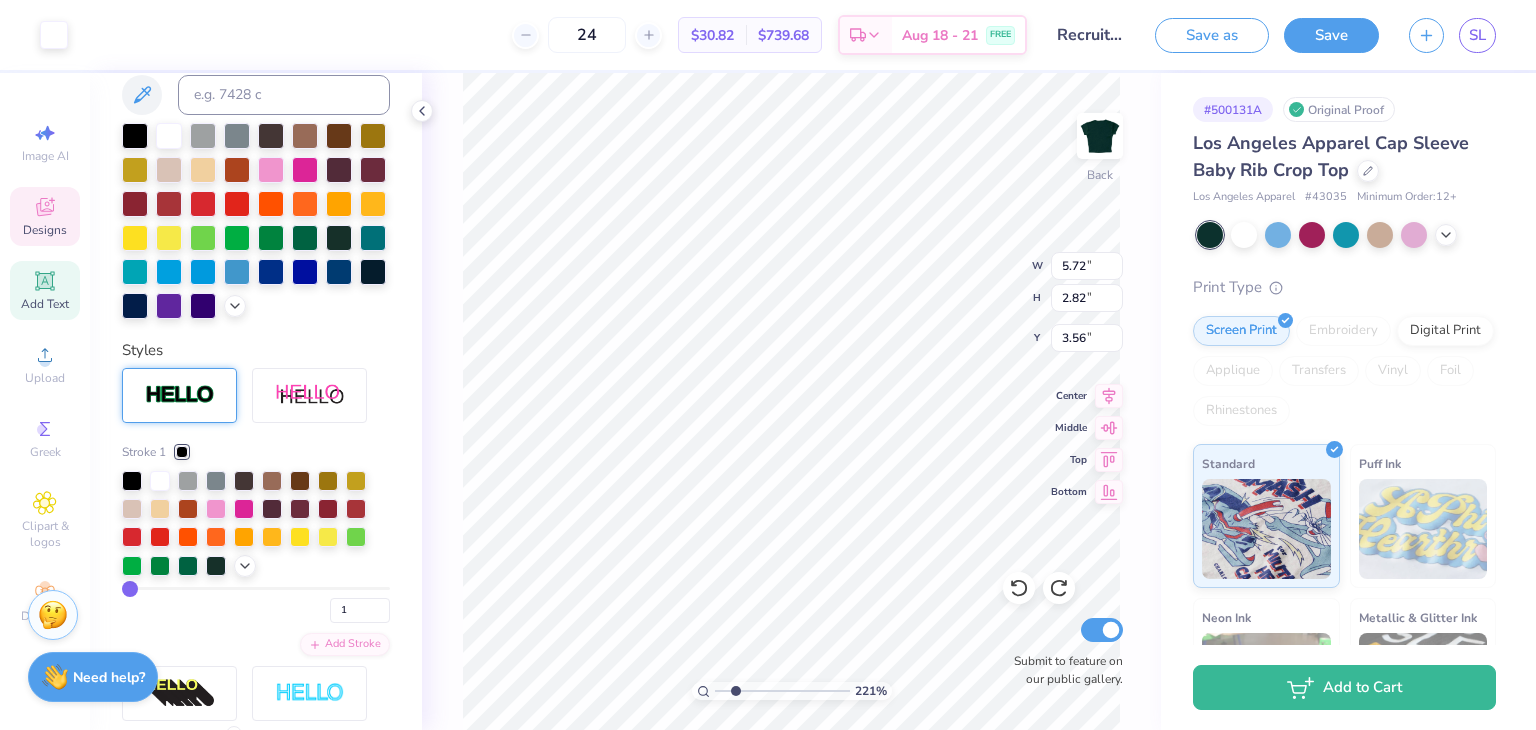 scroll, scrollTop: 381, scrollLeft: 0, axis: vertical 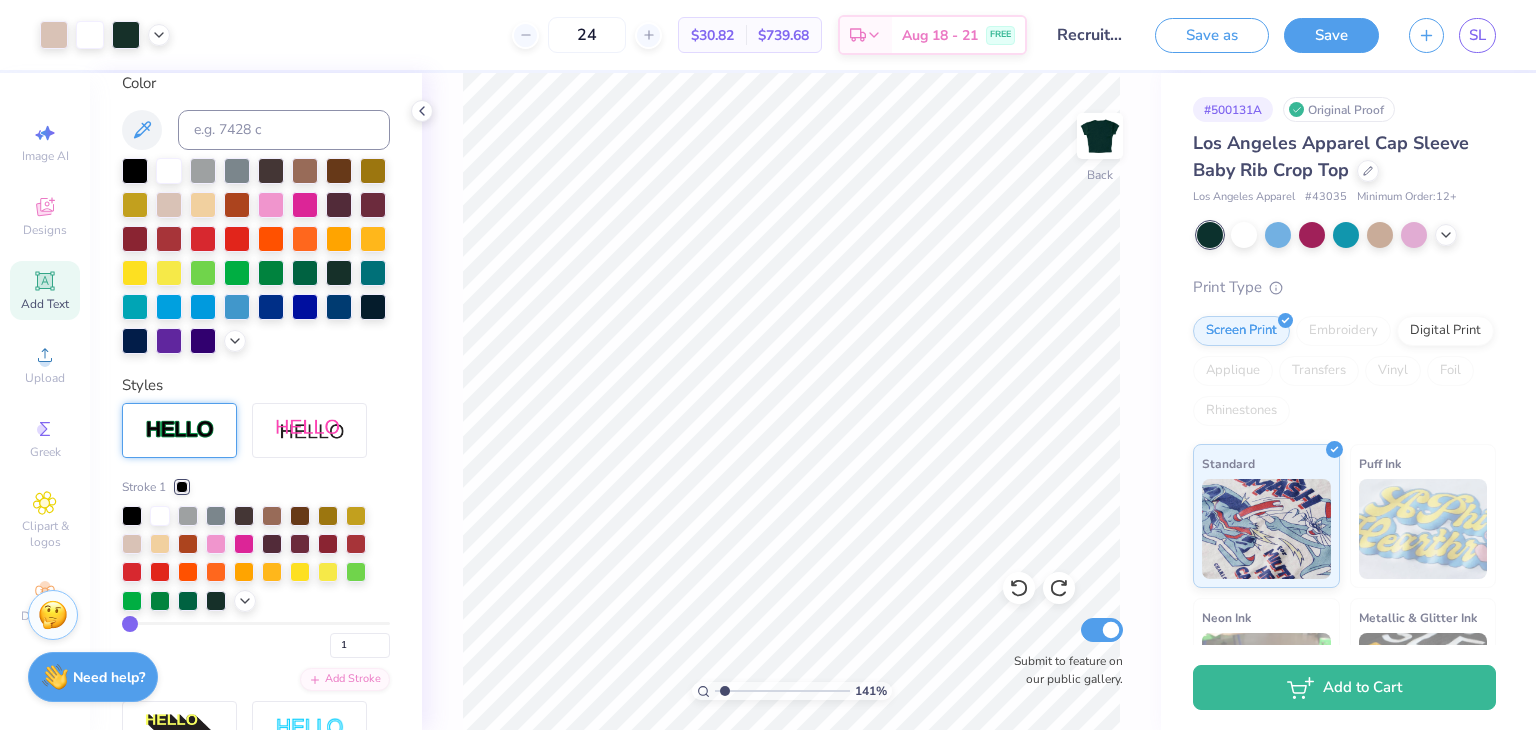 type on "1.41093320124951" 